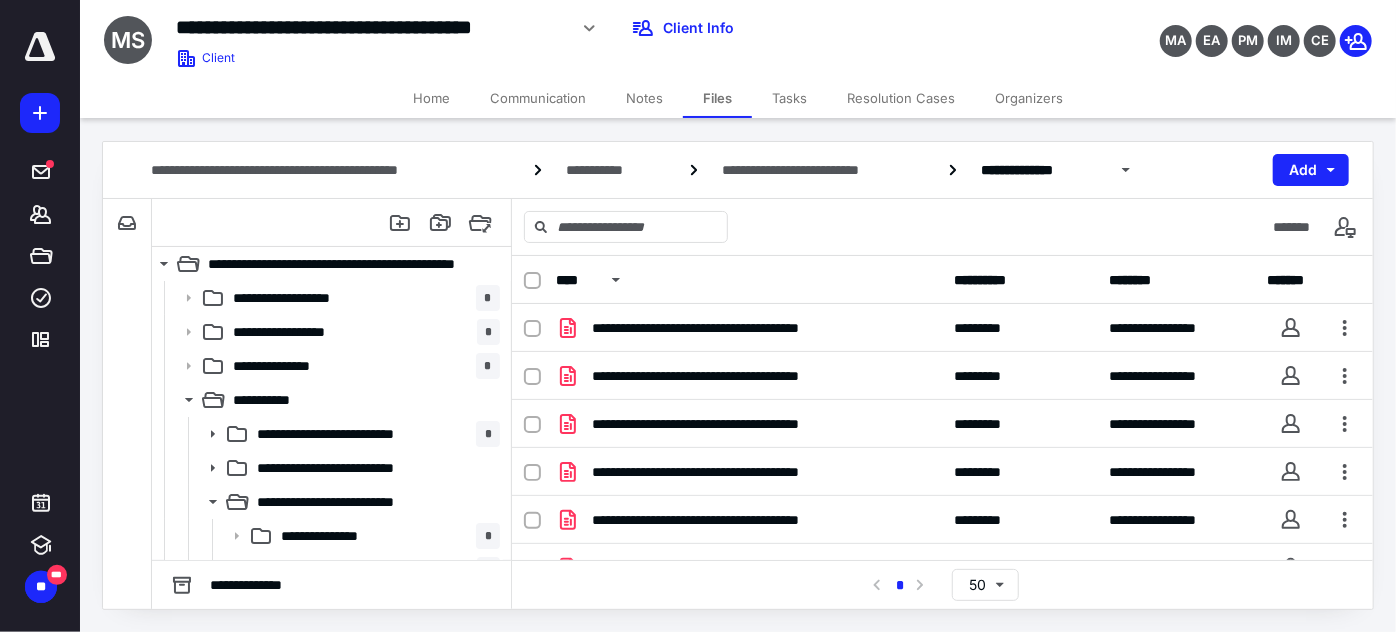 scroll, scrollTop: 0, scrollLeft: 0, axis: both 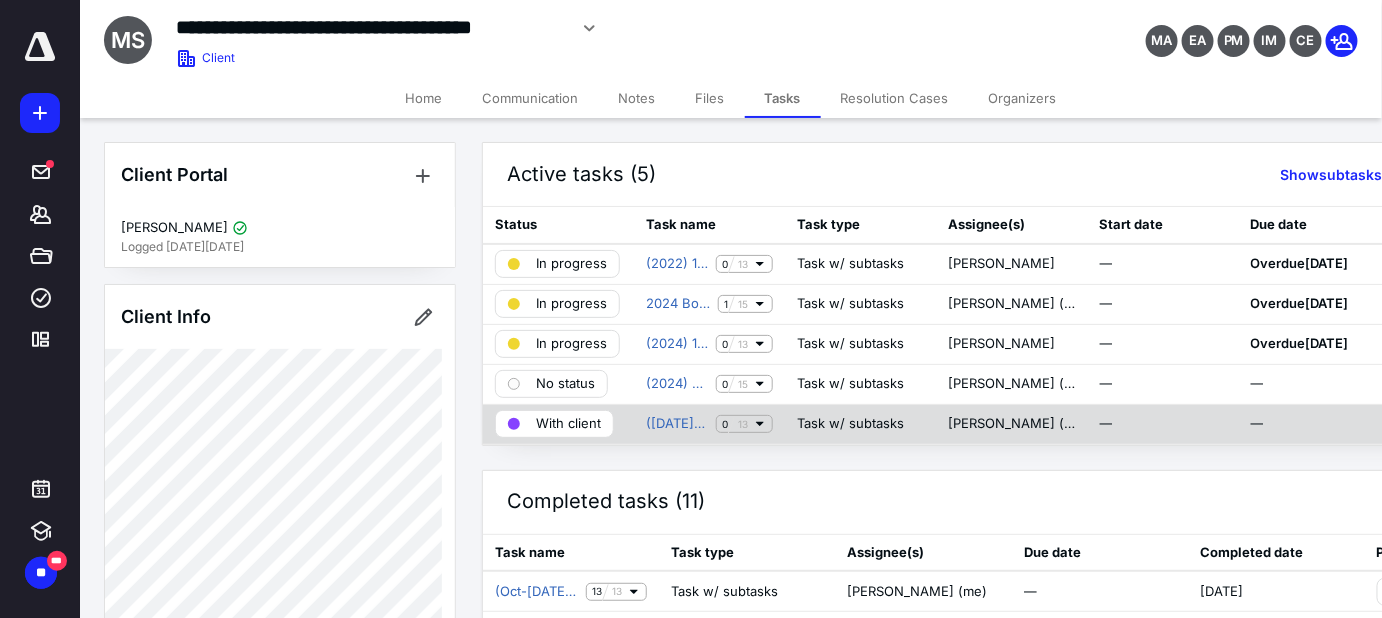 click on "With client" at bounding box center (568, 424) 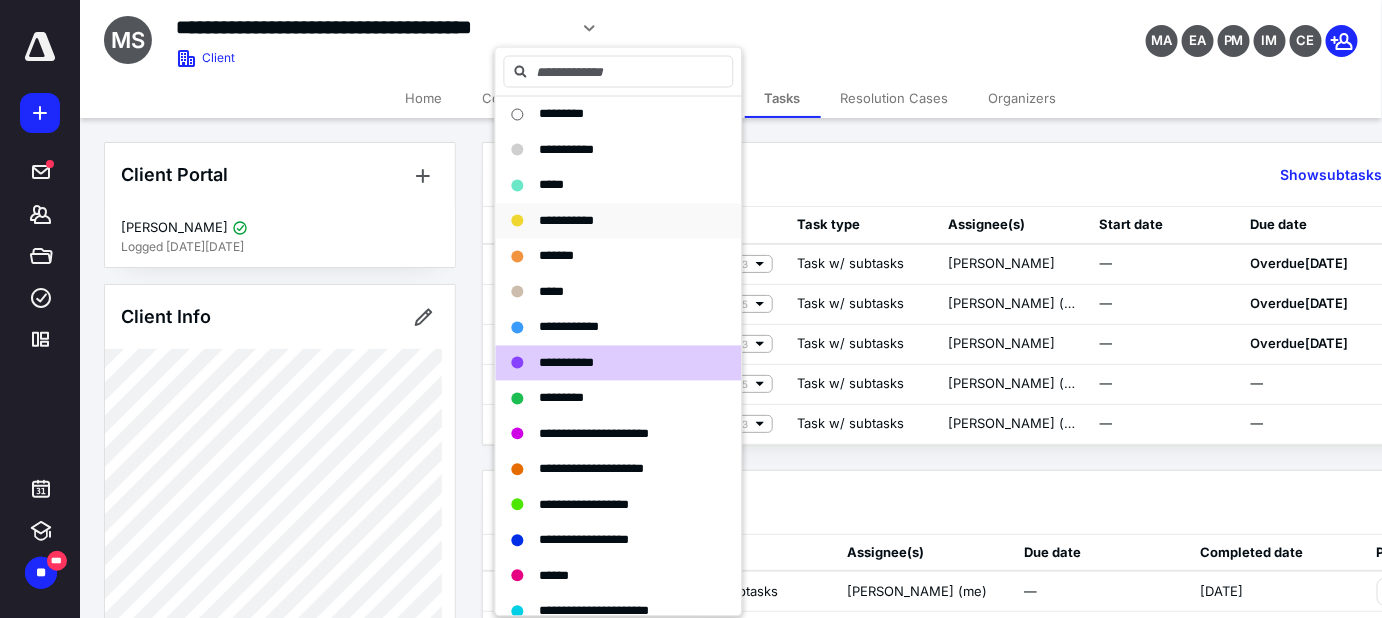 click on "**********" at bounding box center [567, 220] 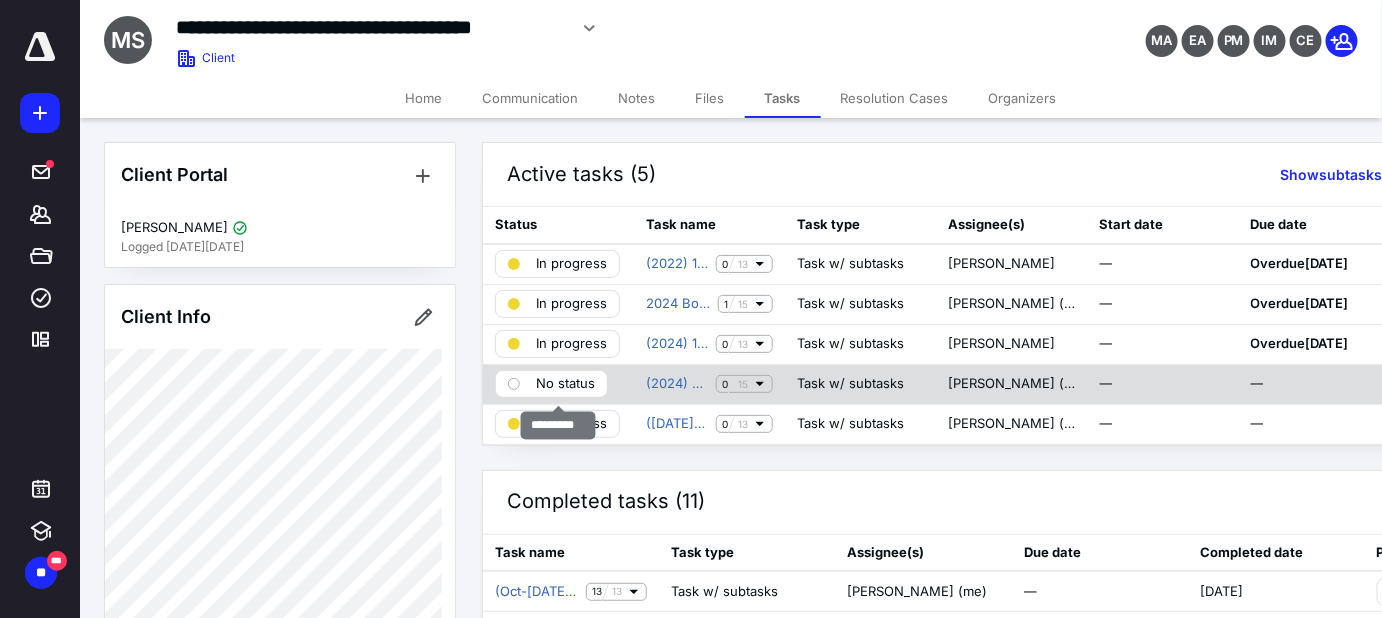 click on "No status" at bounding box center (565, 384) 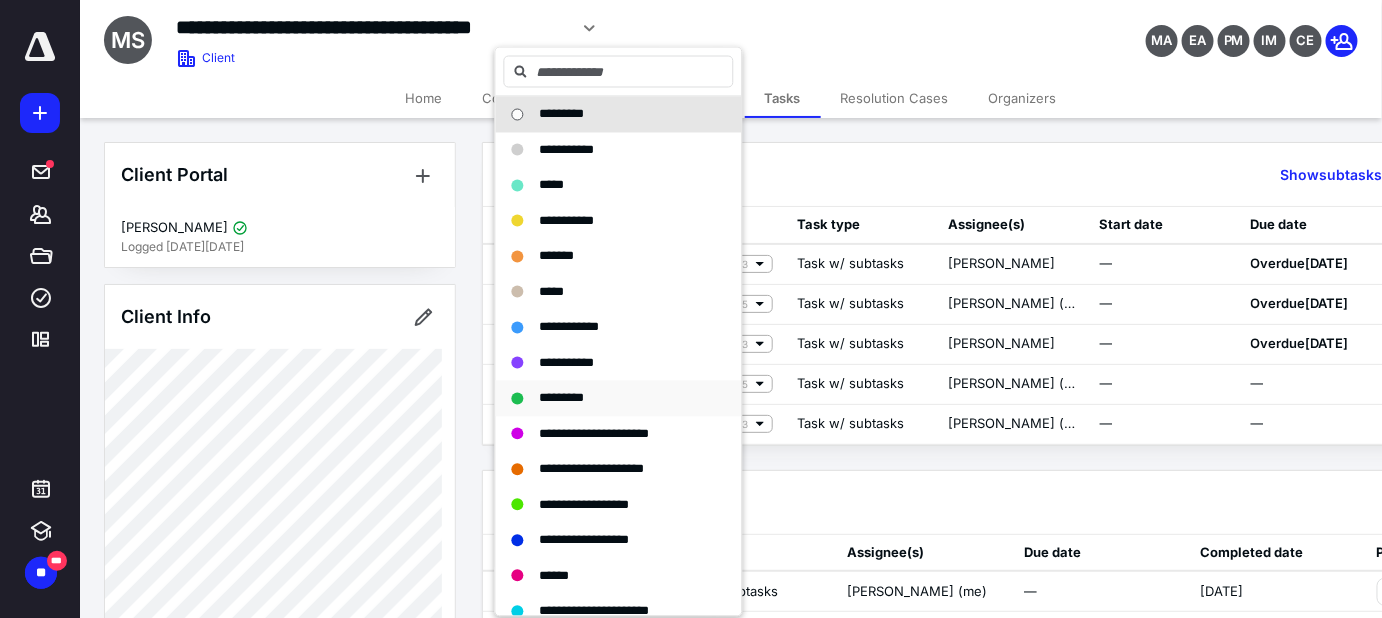click on "*********" at bounding box center (562, 398) 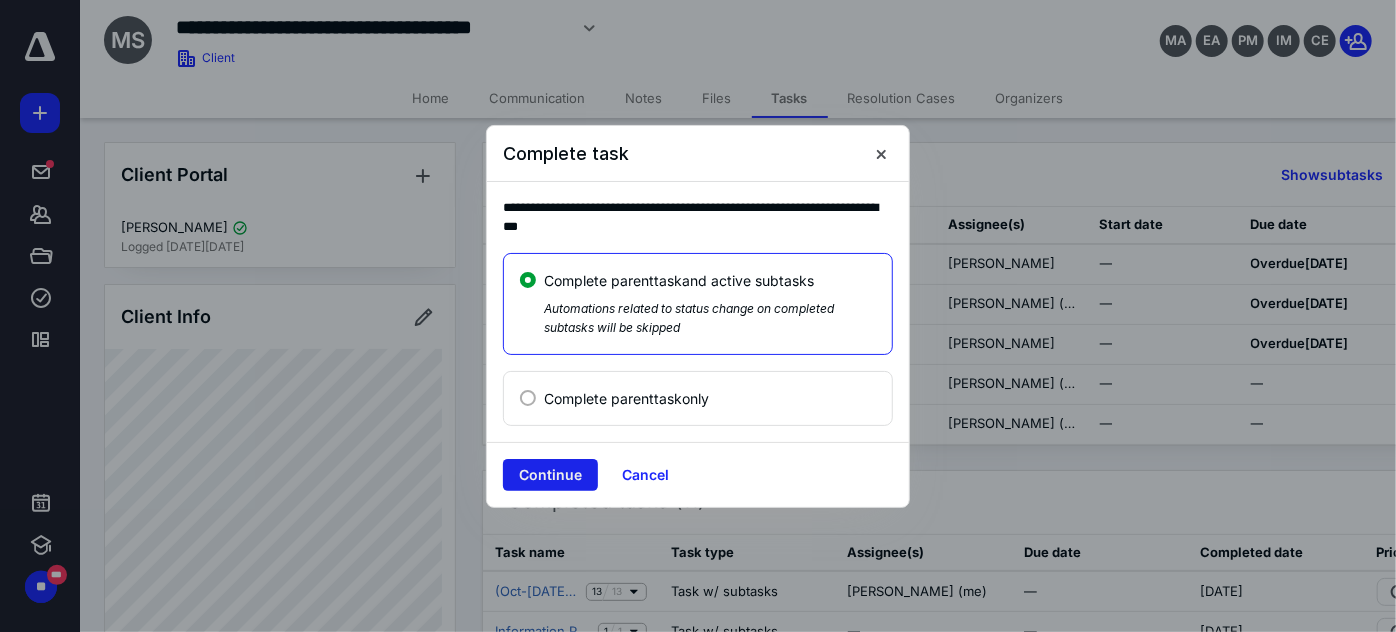 click on "Continue" at bounding box center (550, 475) 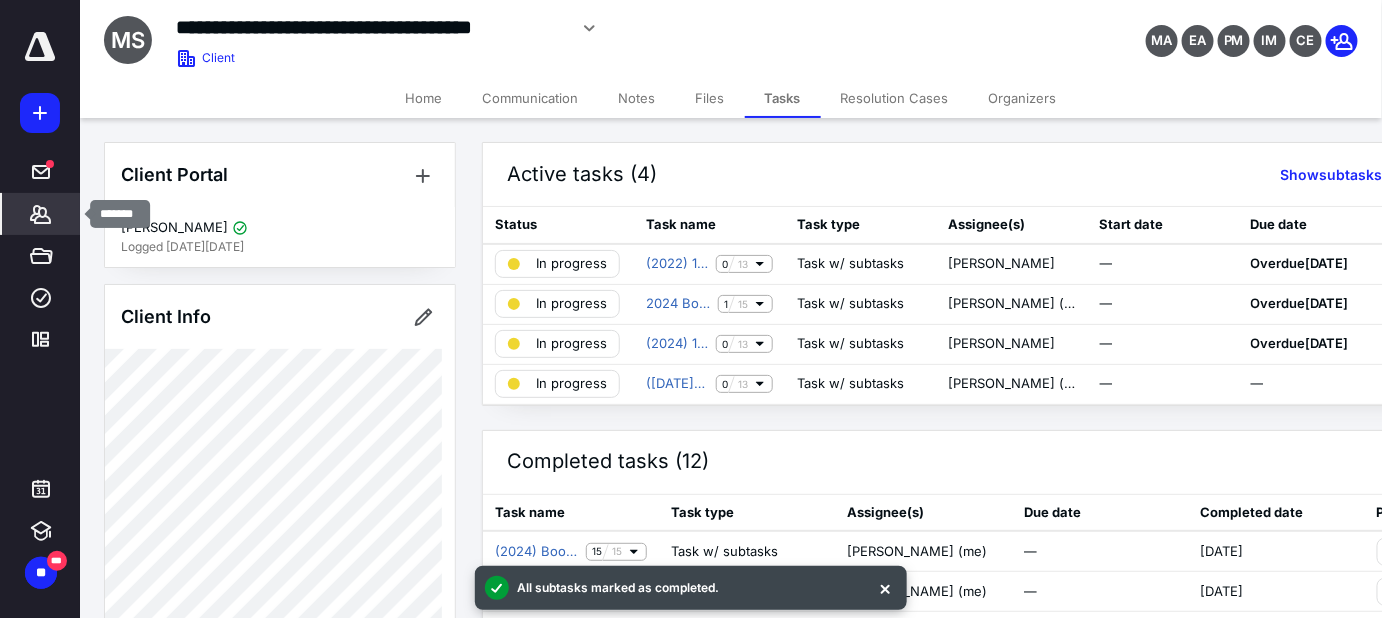click 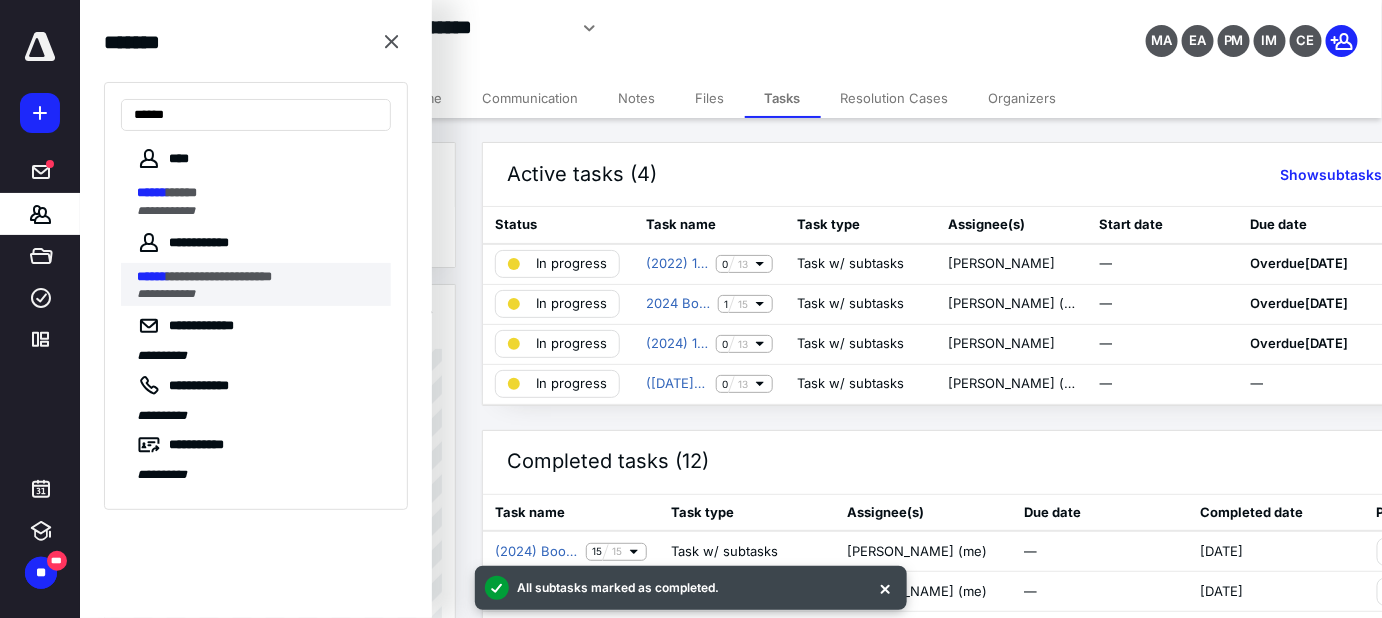 type on "******" 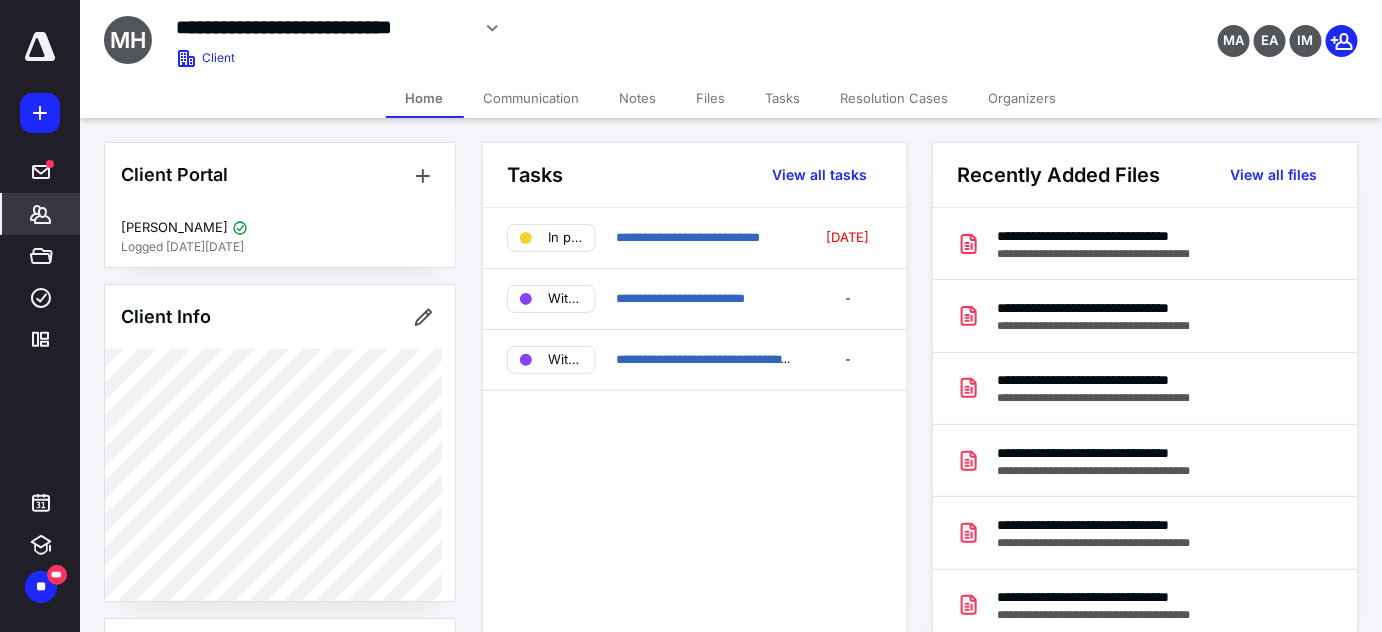 click on "Files" at bounding box center (711, 98) 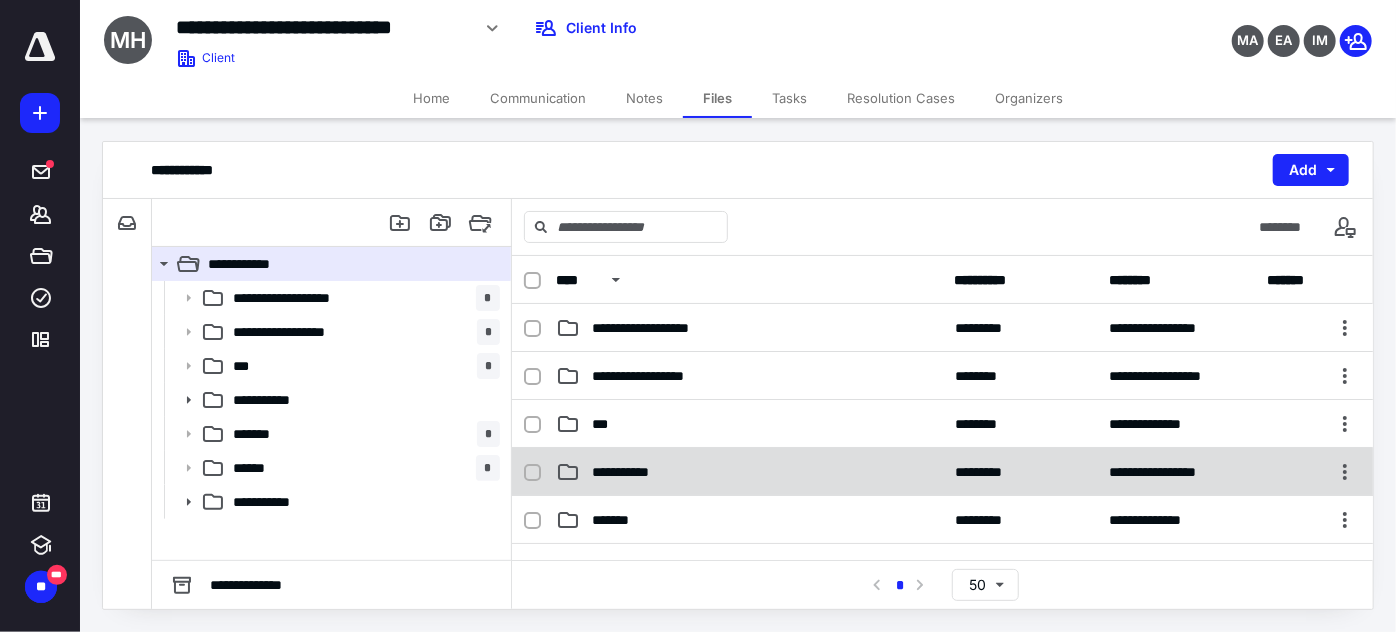scroll, scrollTop: 90, scrollLeft: 0, axis: vertical 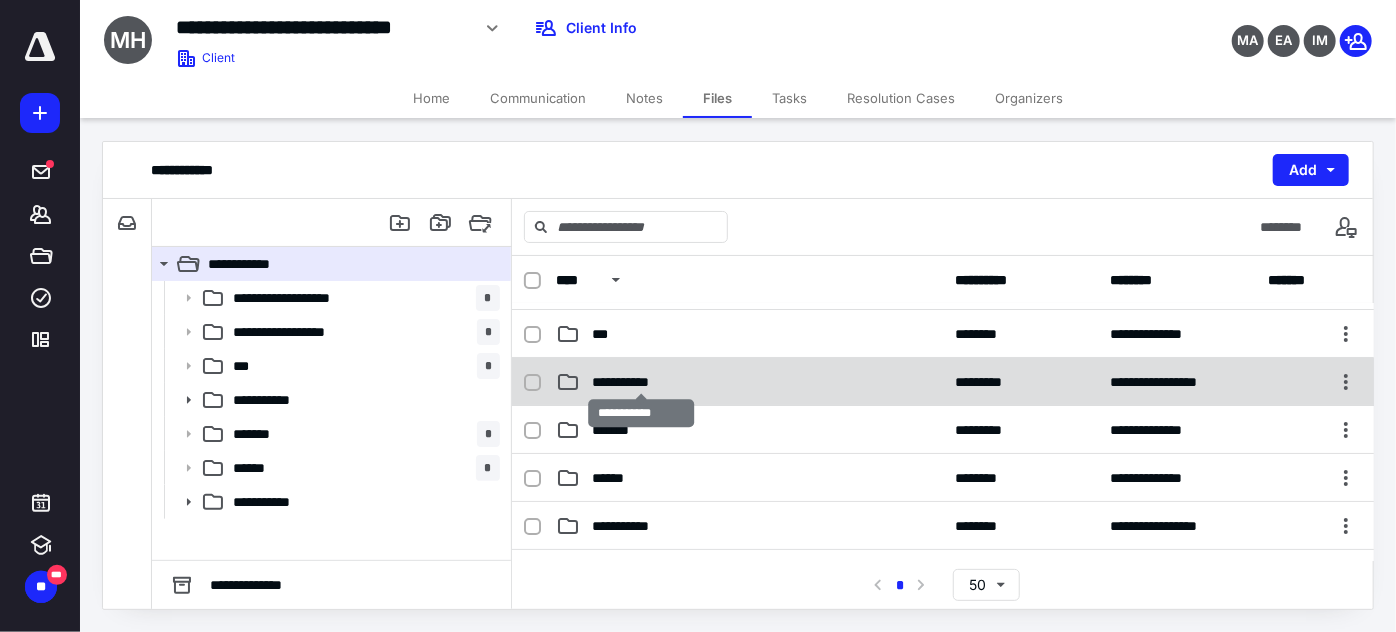 click on "**********" at bounding box center [642, 382] 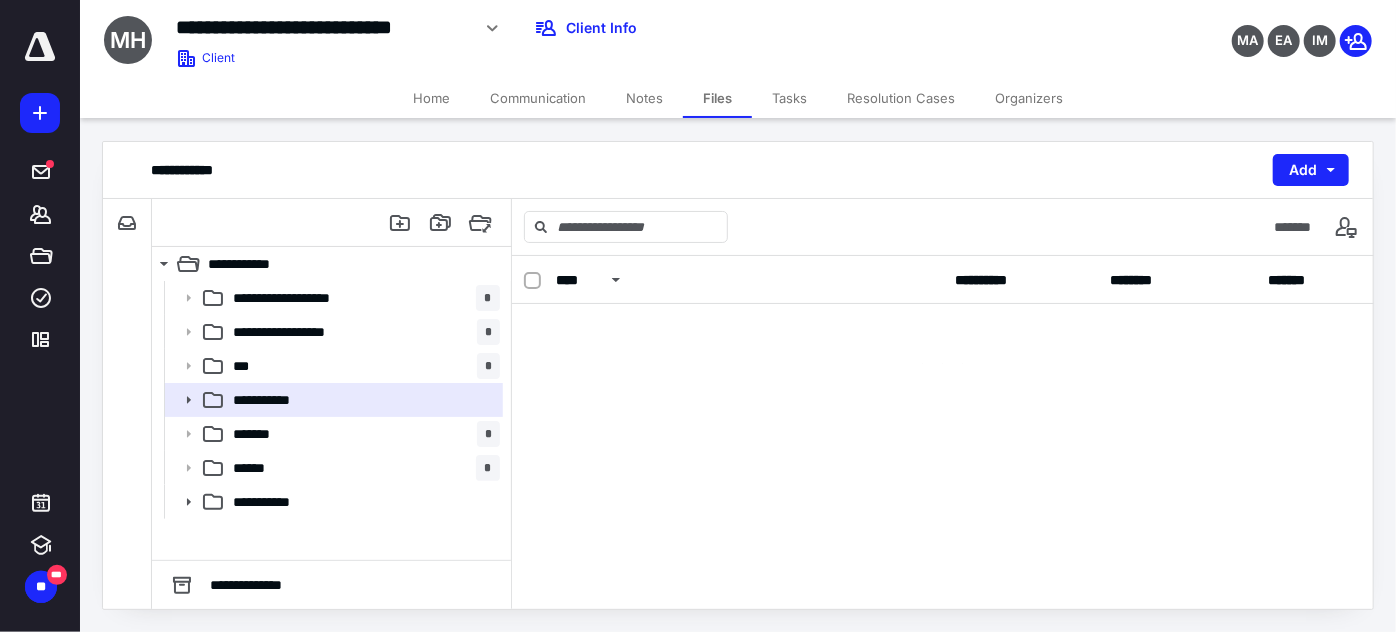 scroll, scrollTop: 0, scrollLeft: 0, axis: both 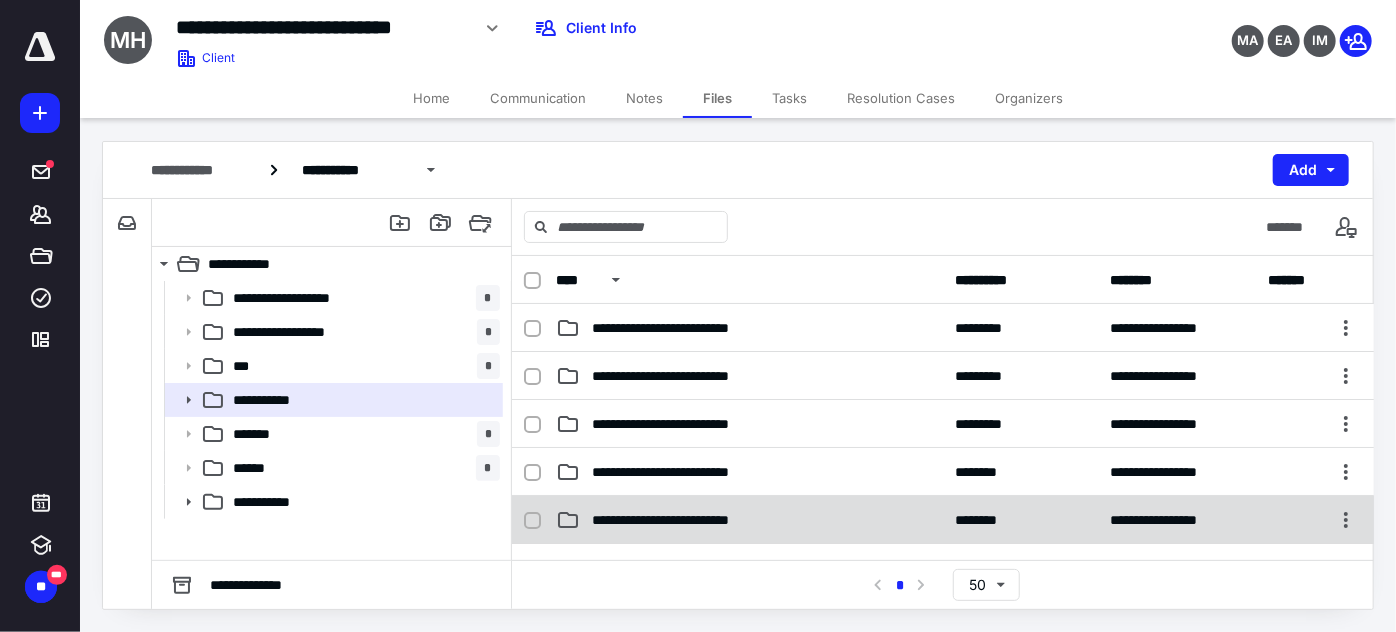 click on "**********" at bounding box center [693, 520] 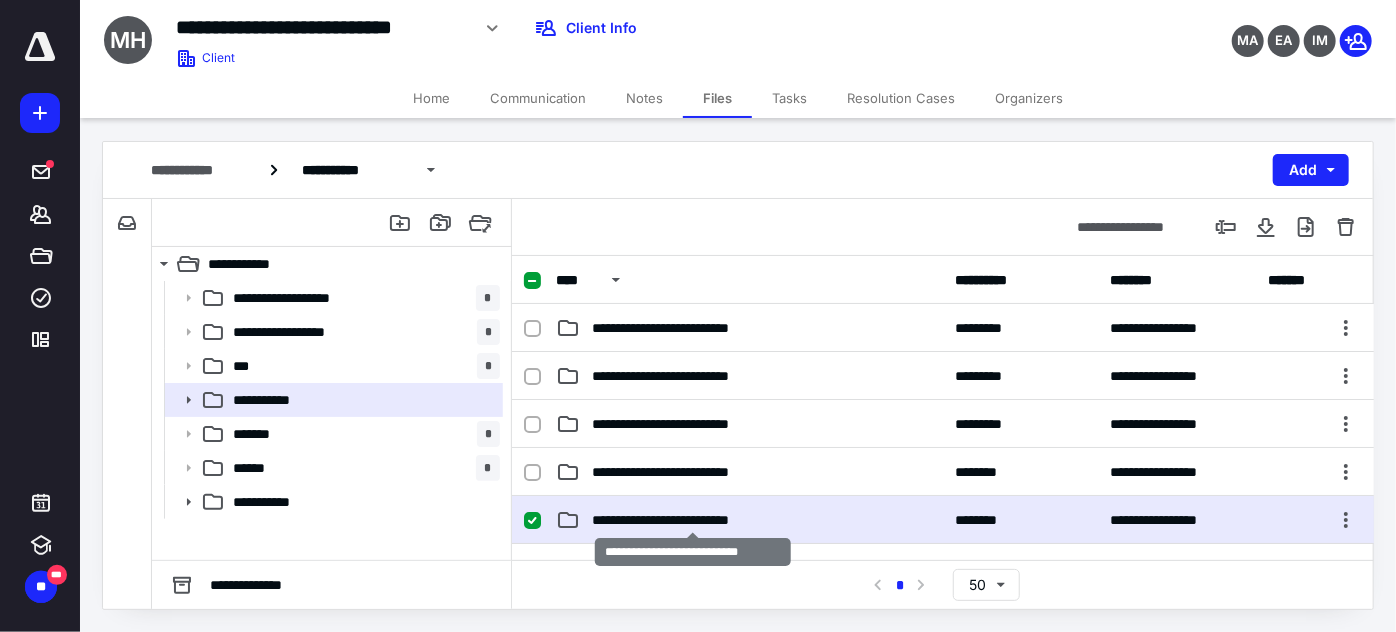 click on "**********" at bounding box center (693, 520) 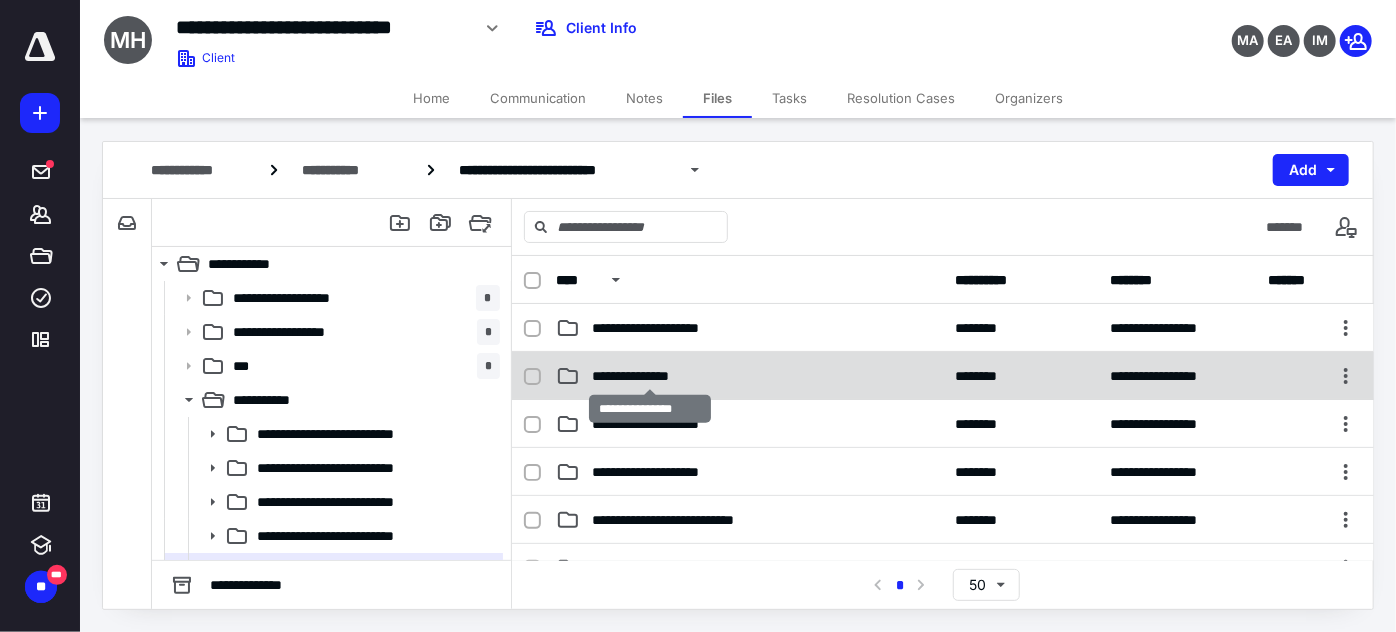 click on "**********" at bounding box center [650, 376] 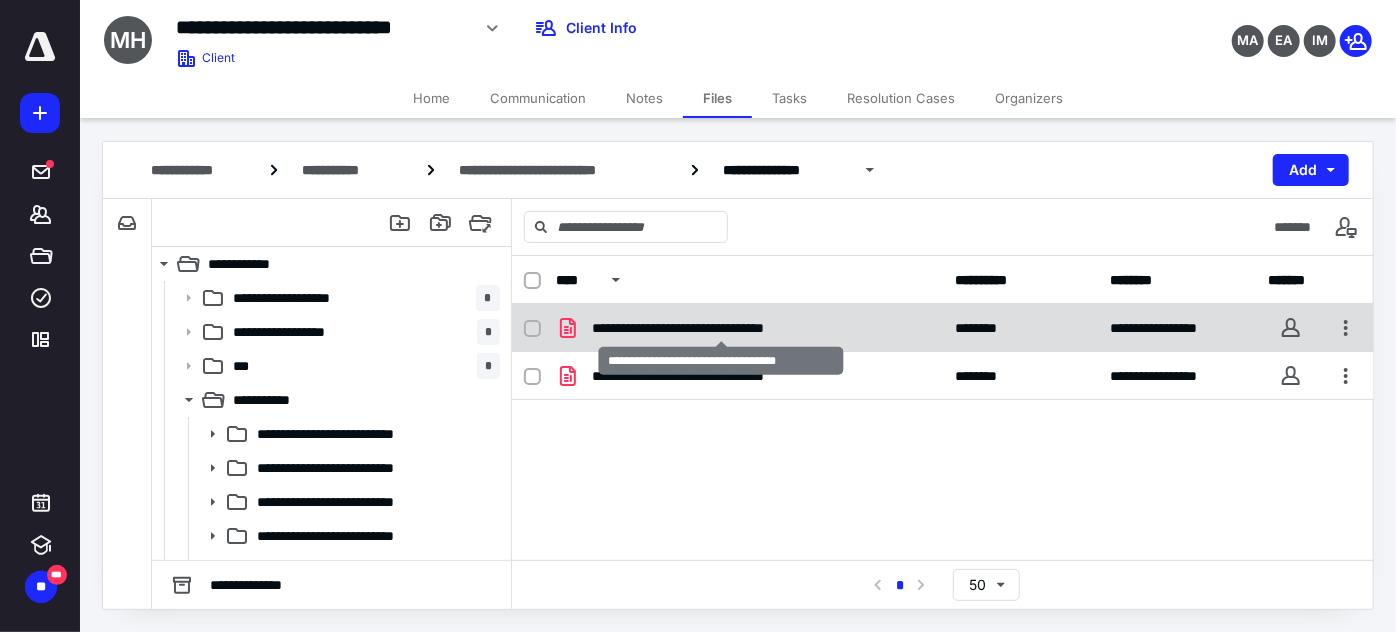 click on "**********" at bounding box center [721, 328] 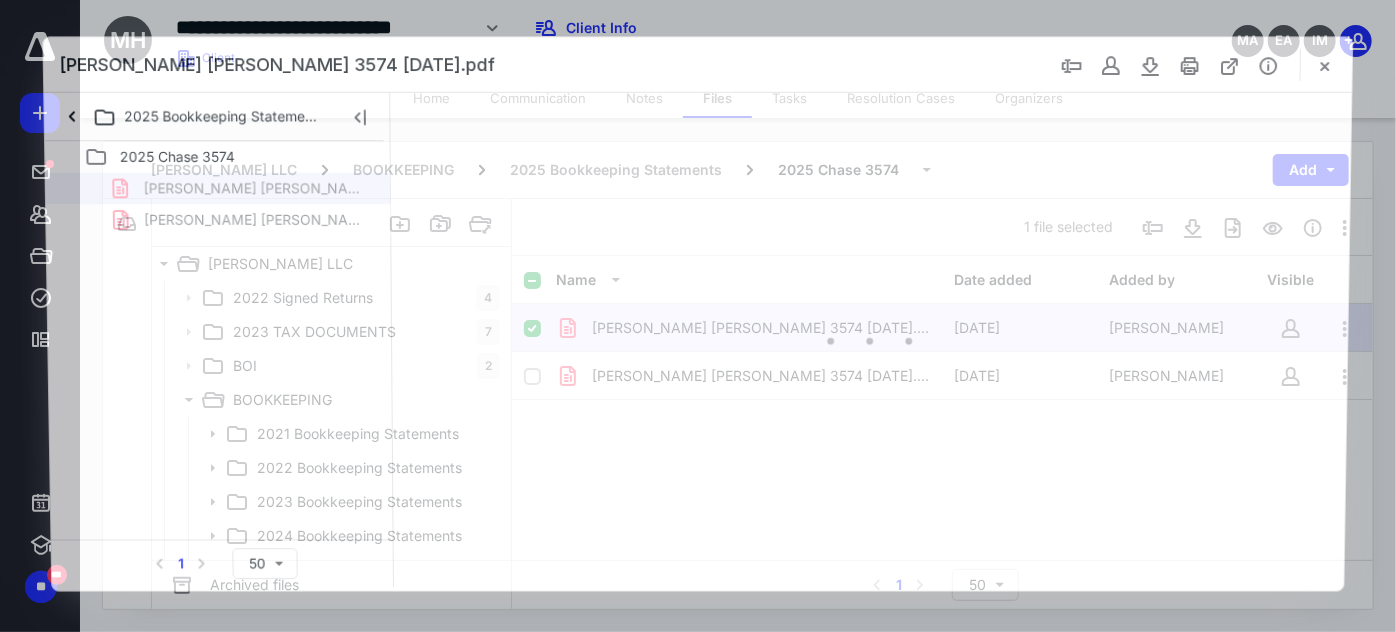 scroll, scrollTop: 0, scrollLeft: 0, axis: both 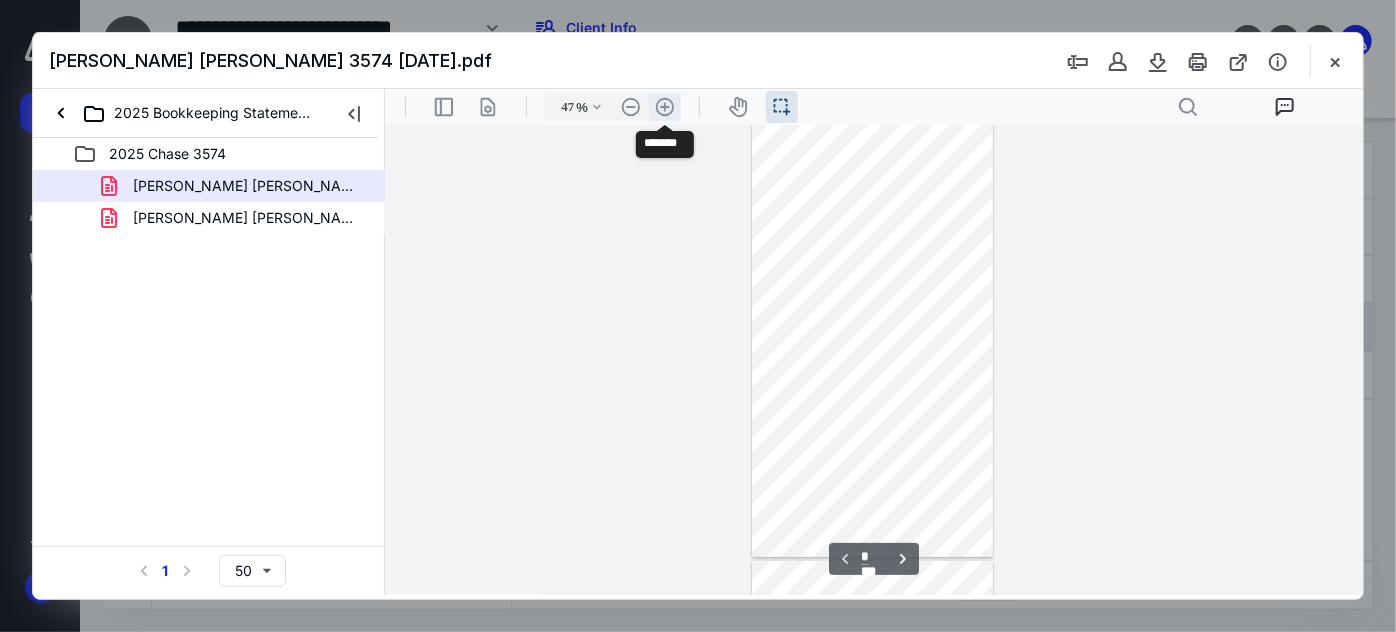 click on ".cls-1{fill:#abb0c4;} icon - header - zoom - in - line" at bounding box center (664, 106) 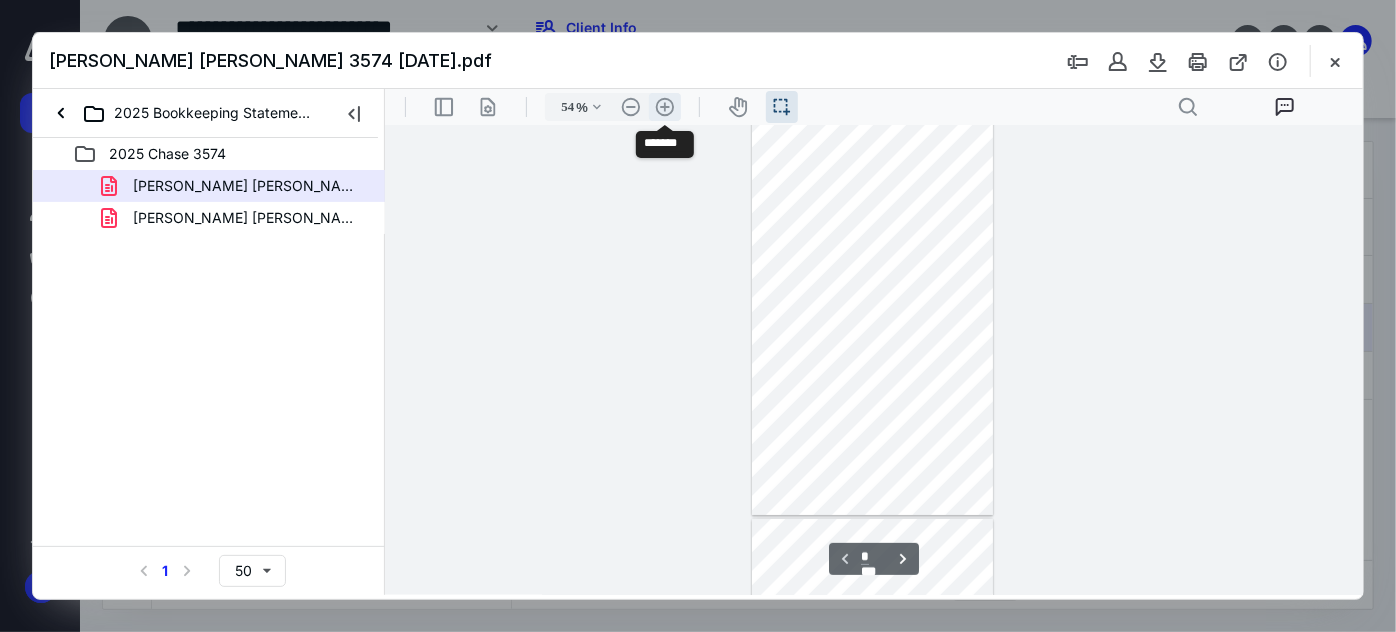 click on ".cls-1{fill:#abb0c4;} icon - header - zoom - in - line" at bounding box center [664, 106] 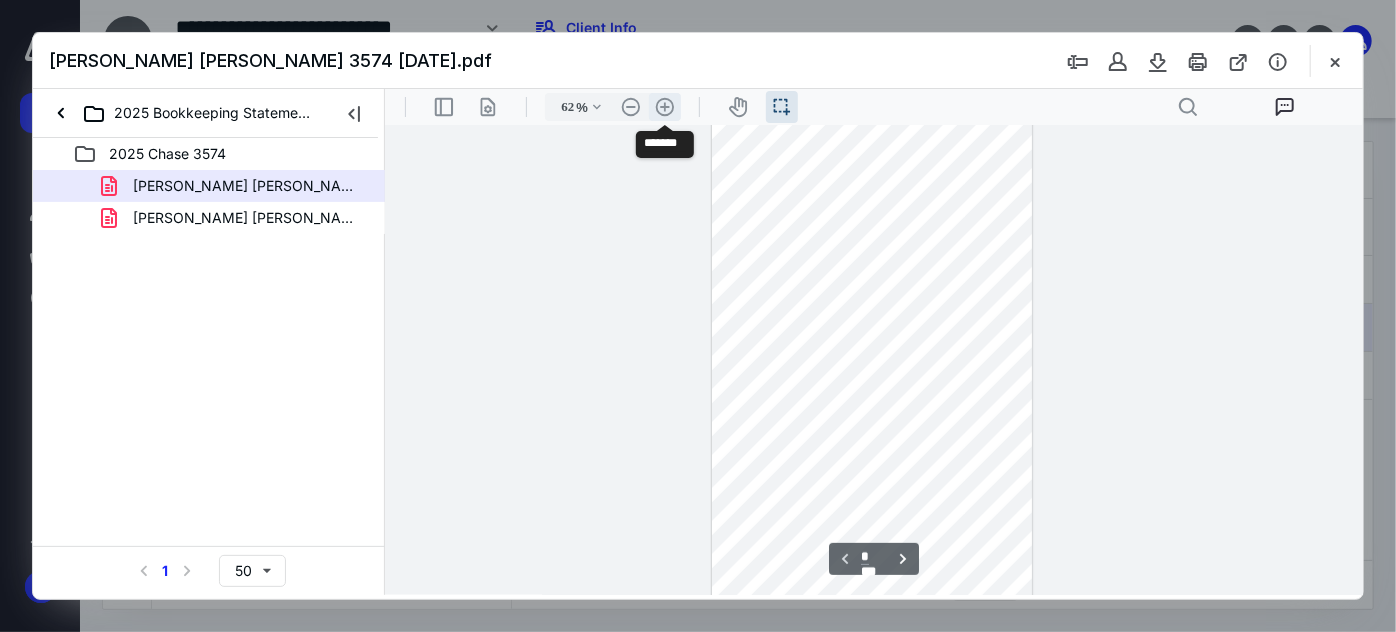 click on ".cls-1{fill:#abb0c4;} icon - header - zoom - in - line" at bounding box center (664, 106) 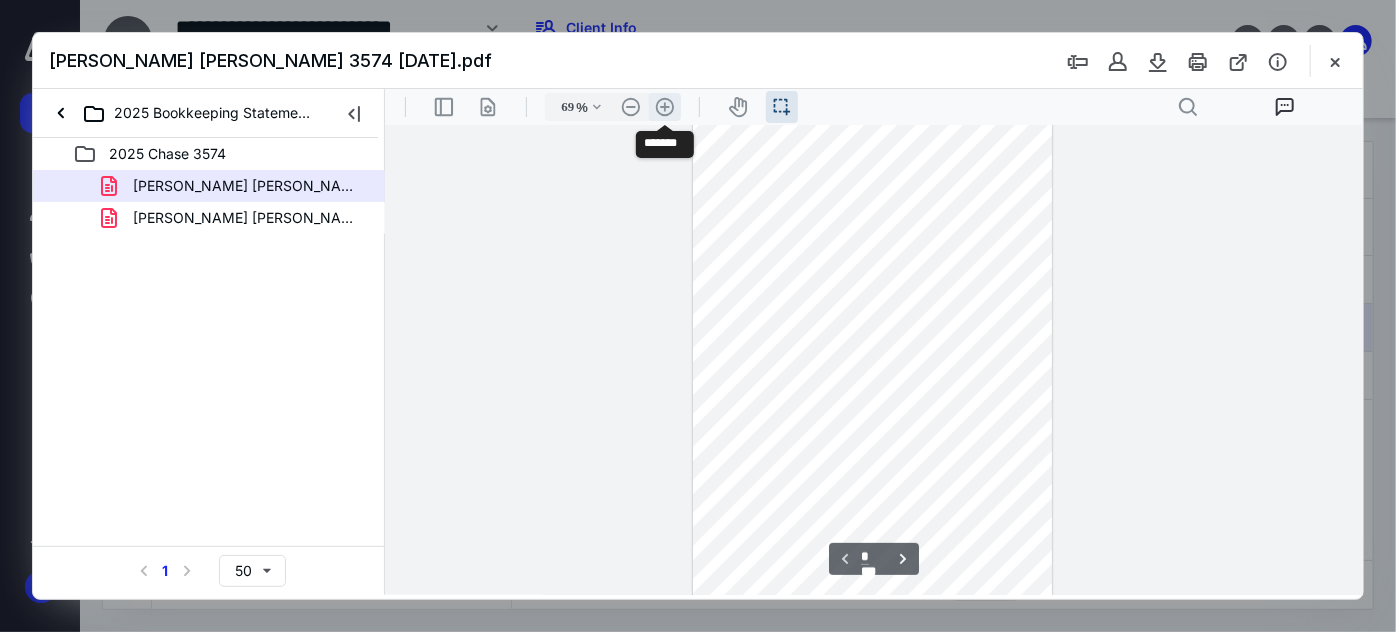 click on ".cls-1{fill:#abb0c4;} icon - header - zoom - in - line" at bounding box center [664, 106] 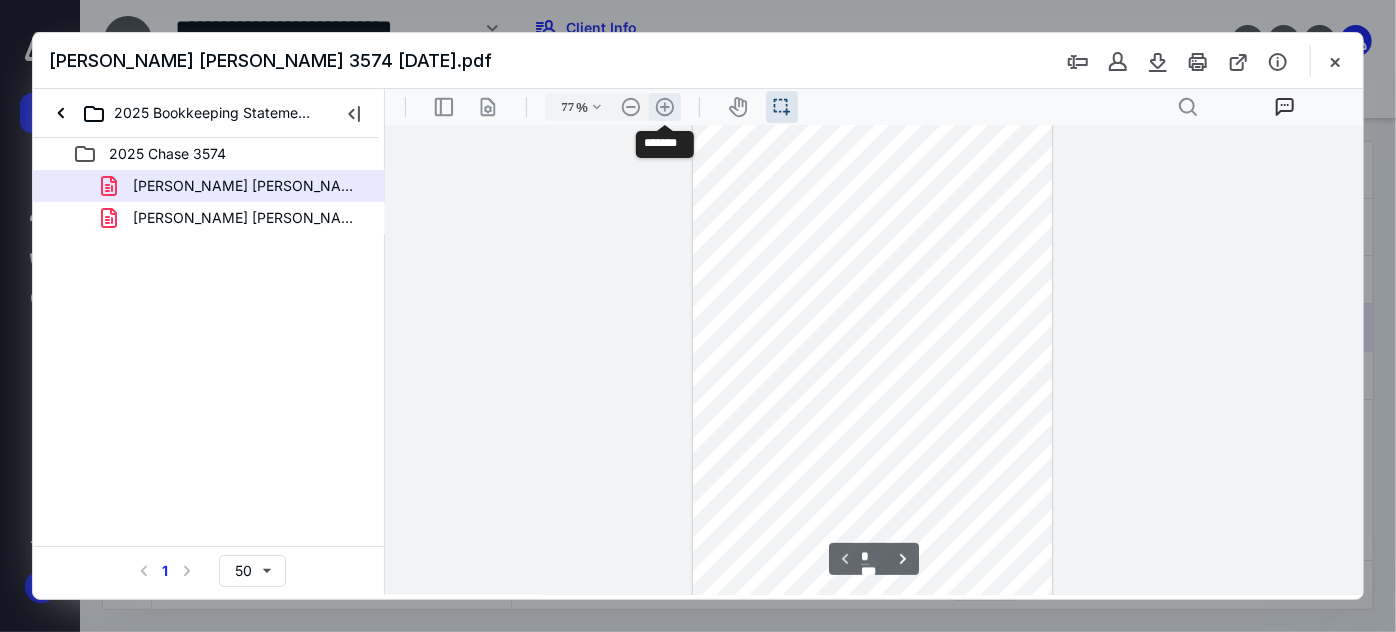 click on ".cls-1{fill:#abb0c4;} icon - header - zoom - in - line" at bounding box center [664, 106] 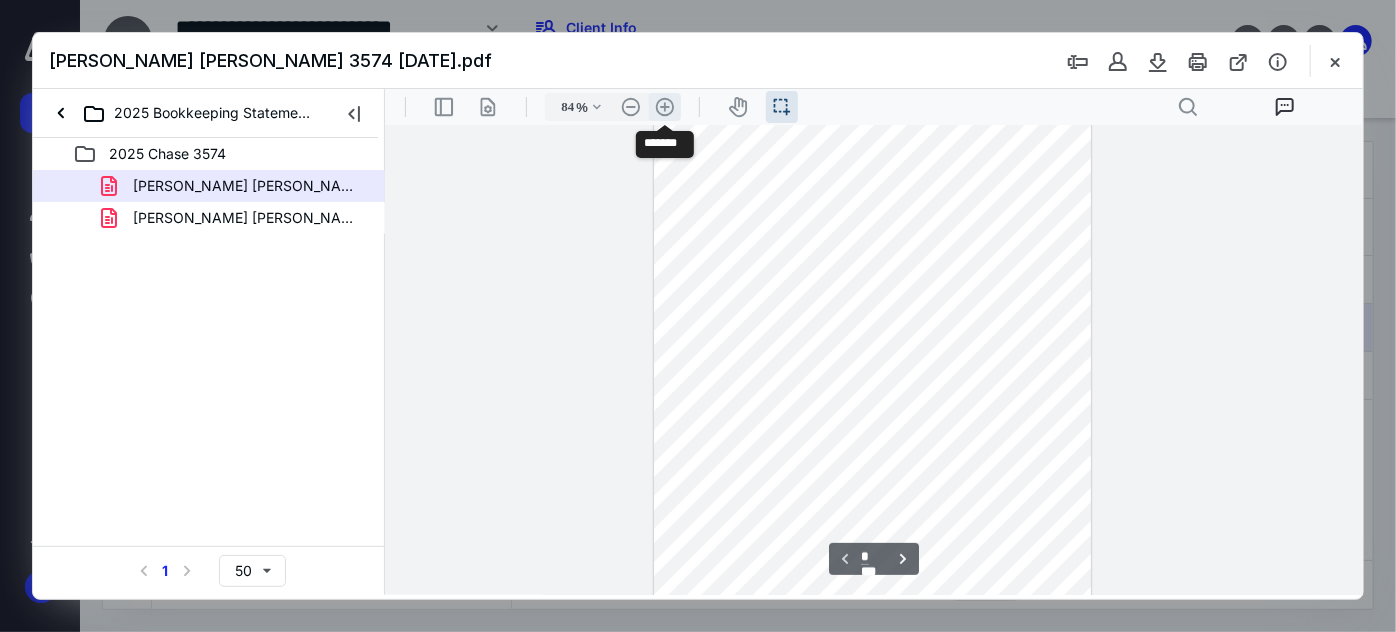 click on ".cls-1{fill:#abb0c4;} icon - header - zoom - in - line" at bounding box center [664, 106] 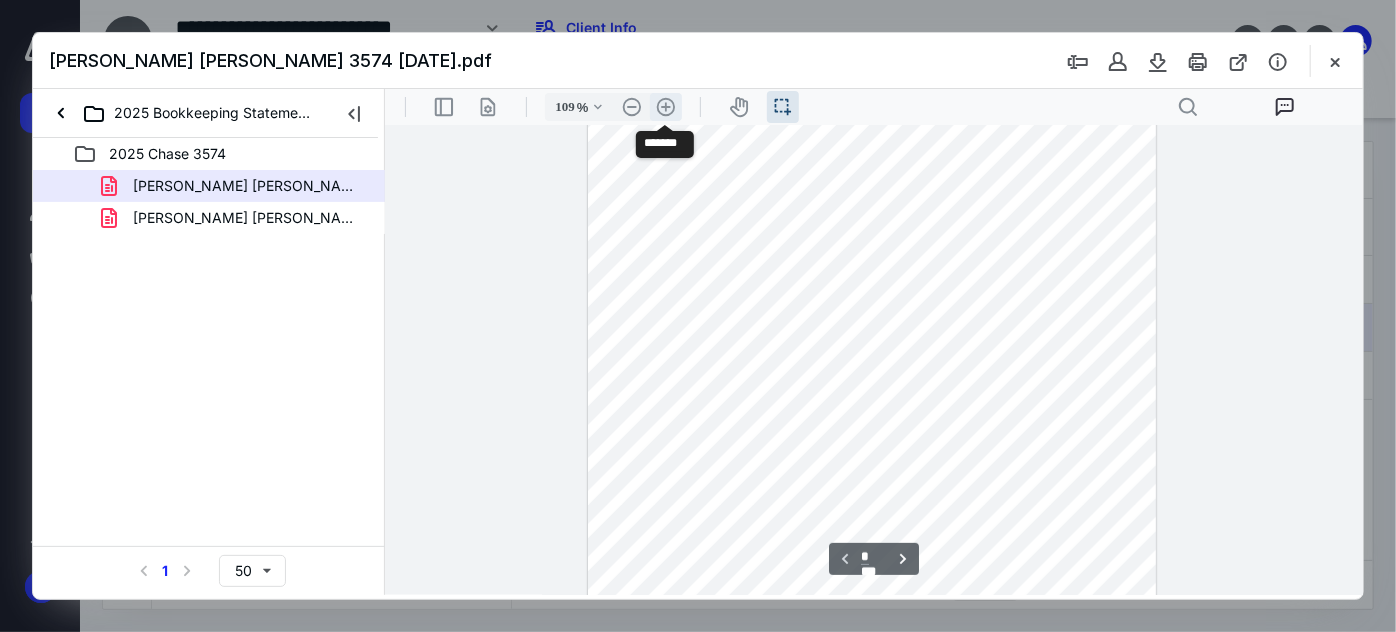 click on ".cls-1{fill:#abb0c4;} icon - header - zoom - in - line" at bounding box center [665, 106] 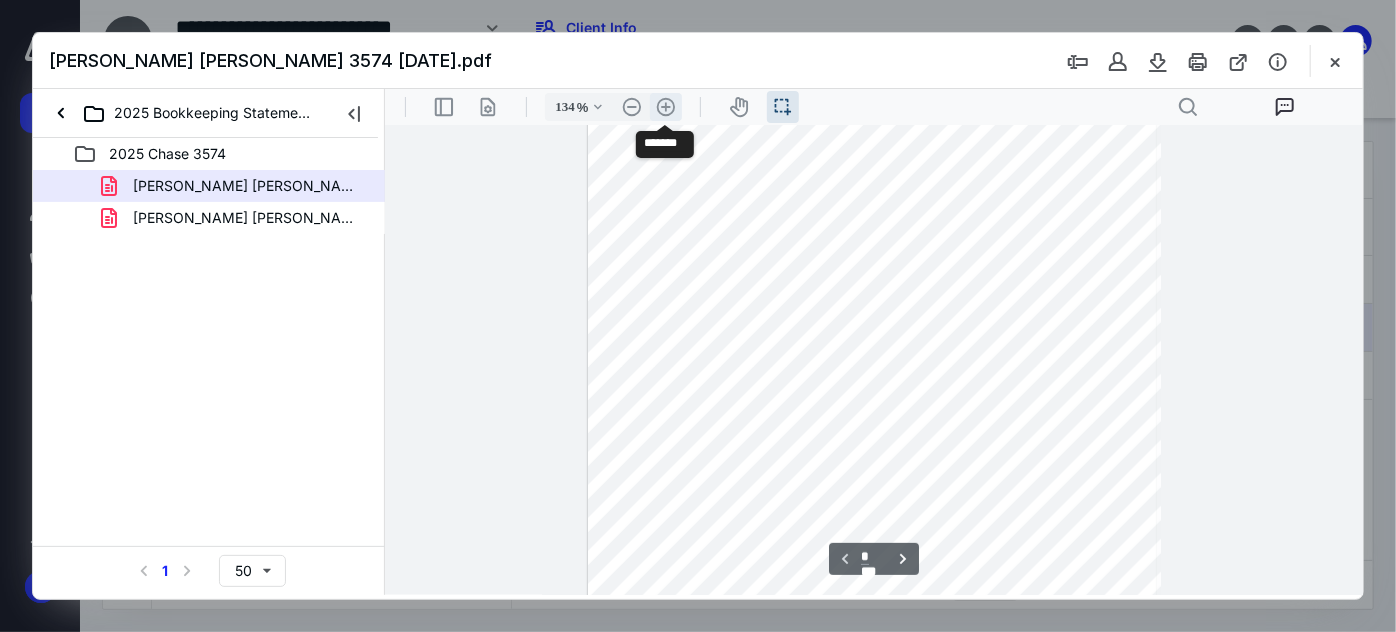 click on ".cls-1{fill:#abb0c4;} icon - header - zoom - in - line" at bounding box center [665, 106] 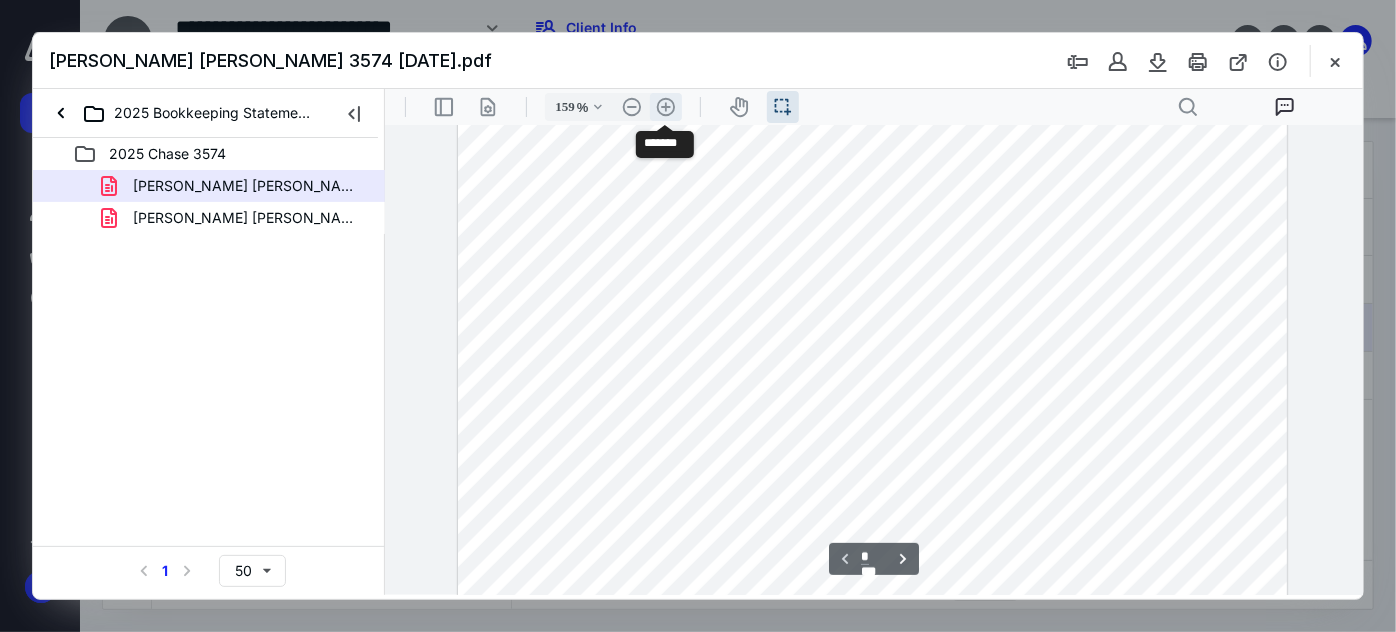 scroll, scrollTop: 659, scrollLeft: 0, axis: vertical 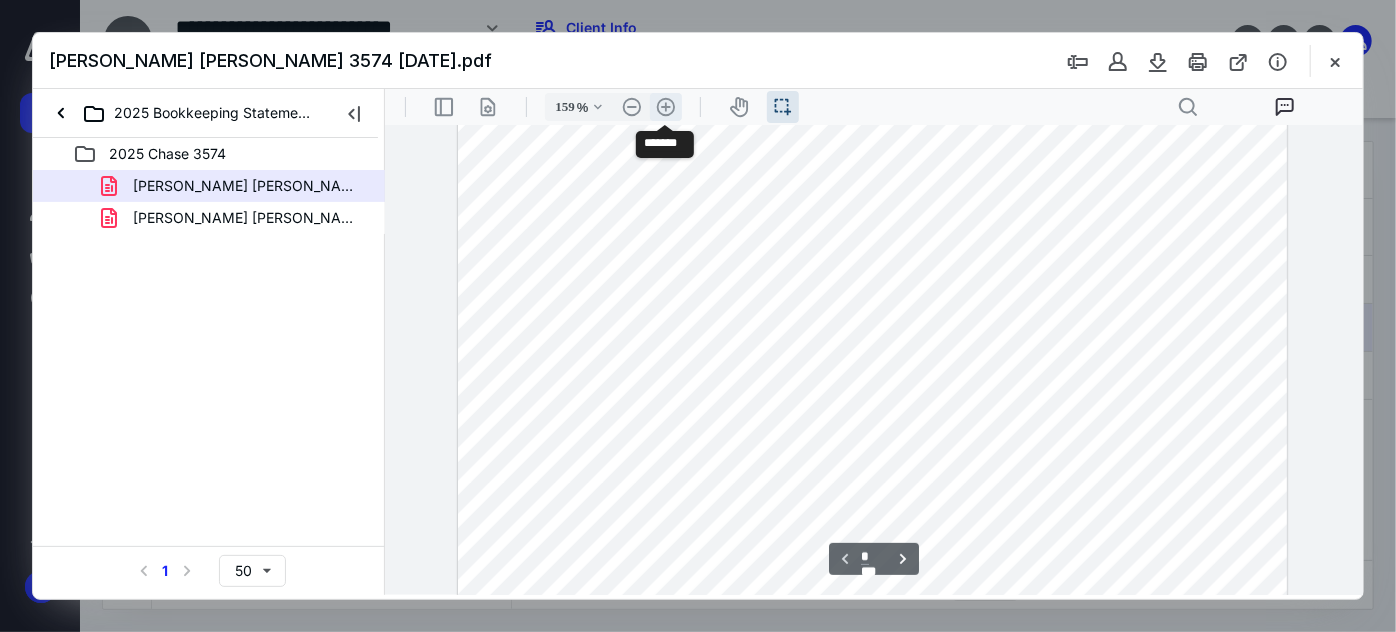 click on ".cls-1{fill:#abb0c4;} icon - header - zoom - in - line" at bounding box center (665, 106) 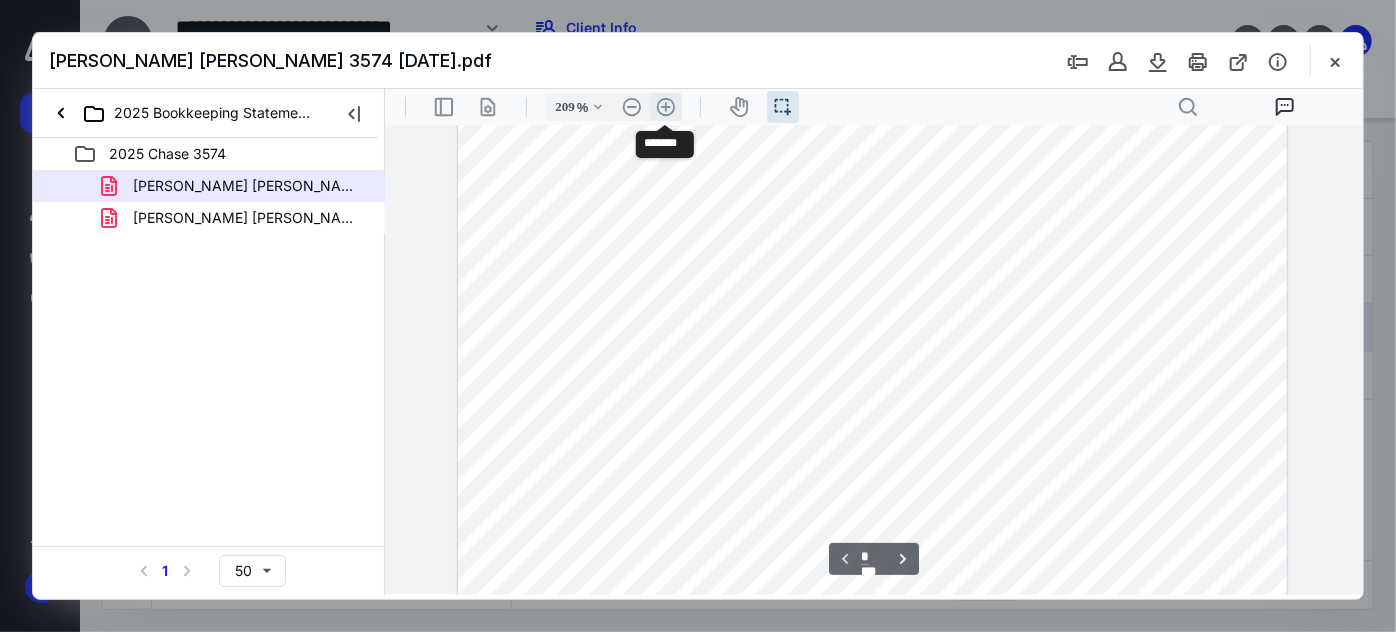 scroll, scrollTop: 936, scrollLeft: 69, axis: both 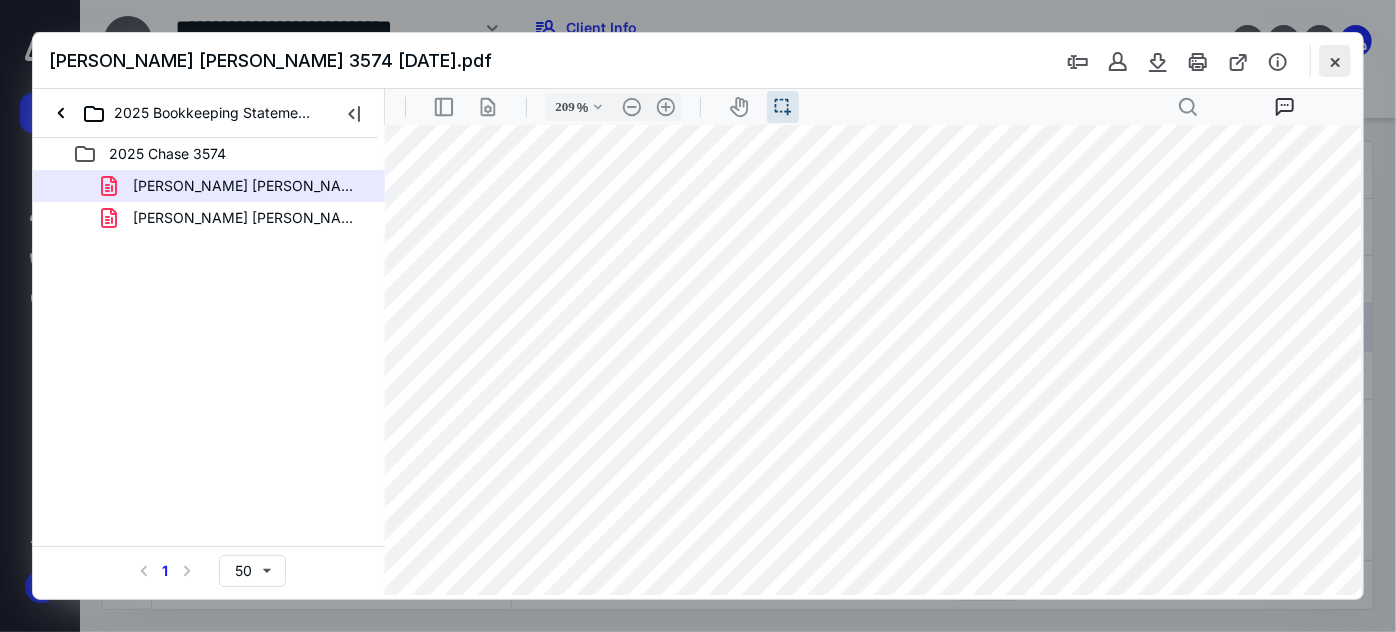 click at bounding box center [1335, 61] 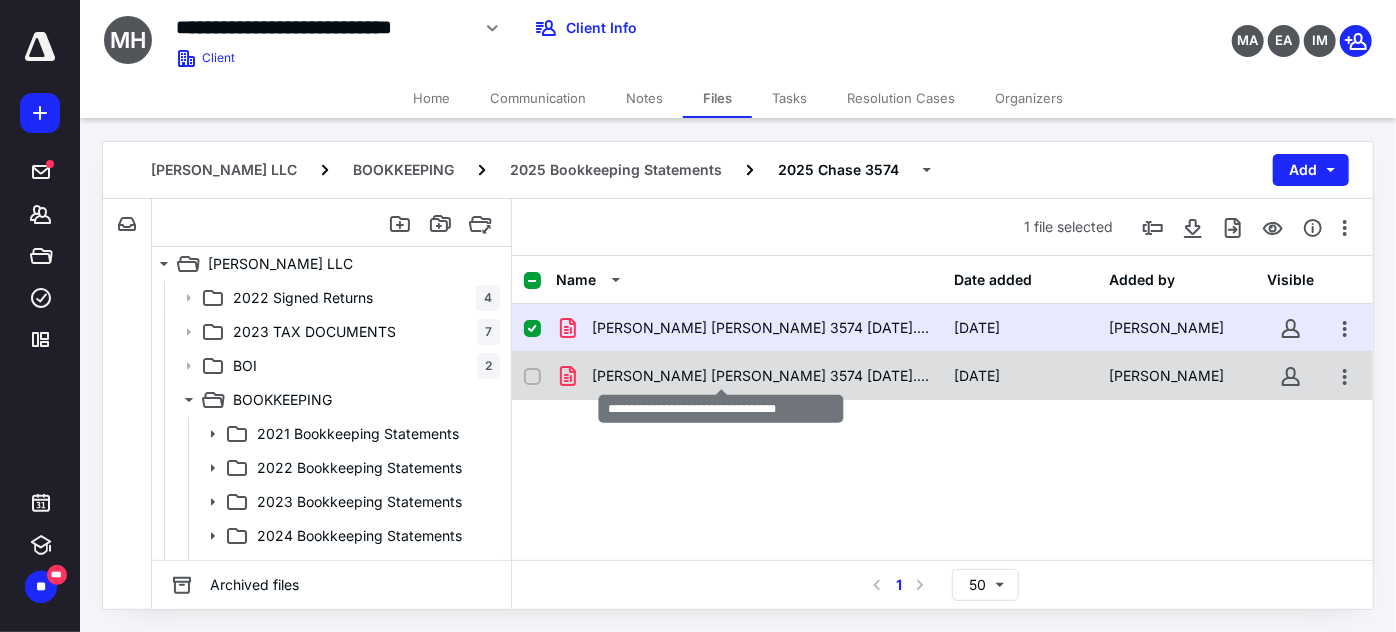 click on "[PERSON_NAME] [PERSON_NAME] 3574 [DATE].pdf" at bounding box center [761, 376] 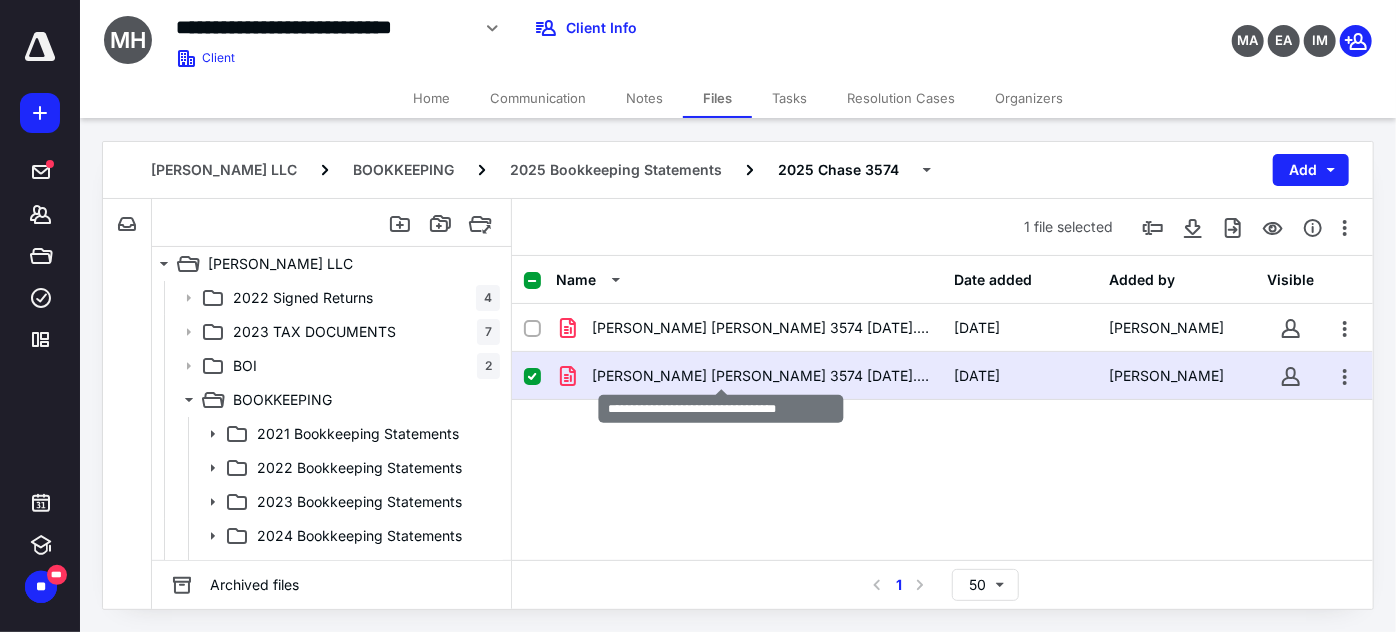 click on "[PERSON_NAME] [PERSON_NAME] 3574 [DATE].pdf" at bounding box center (761, 376) 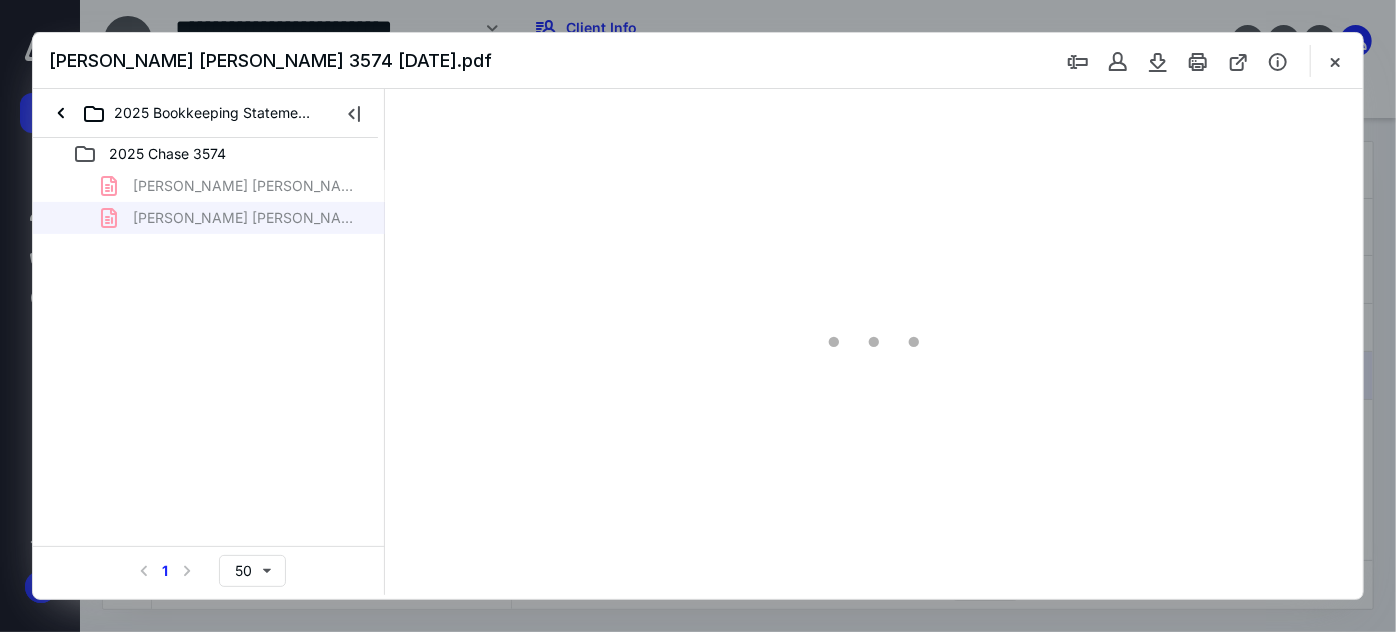 scroll, scrollTop: 0, scrollLeft: 0, axis: both 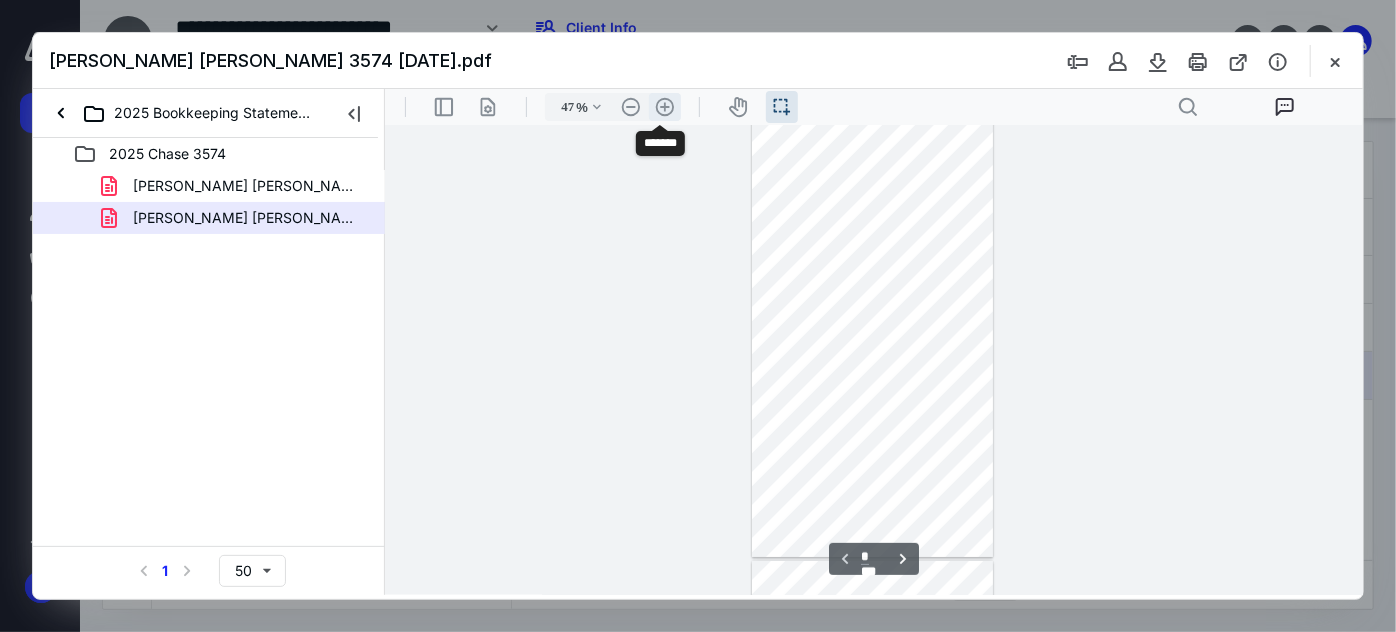 click on ".cls-1{fill:#abb0c4;} icon - header - zoom - in - line" at bounding box center [664, 106] 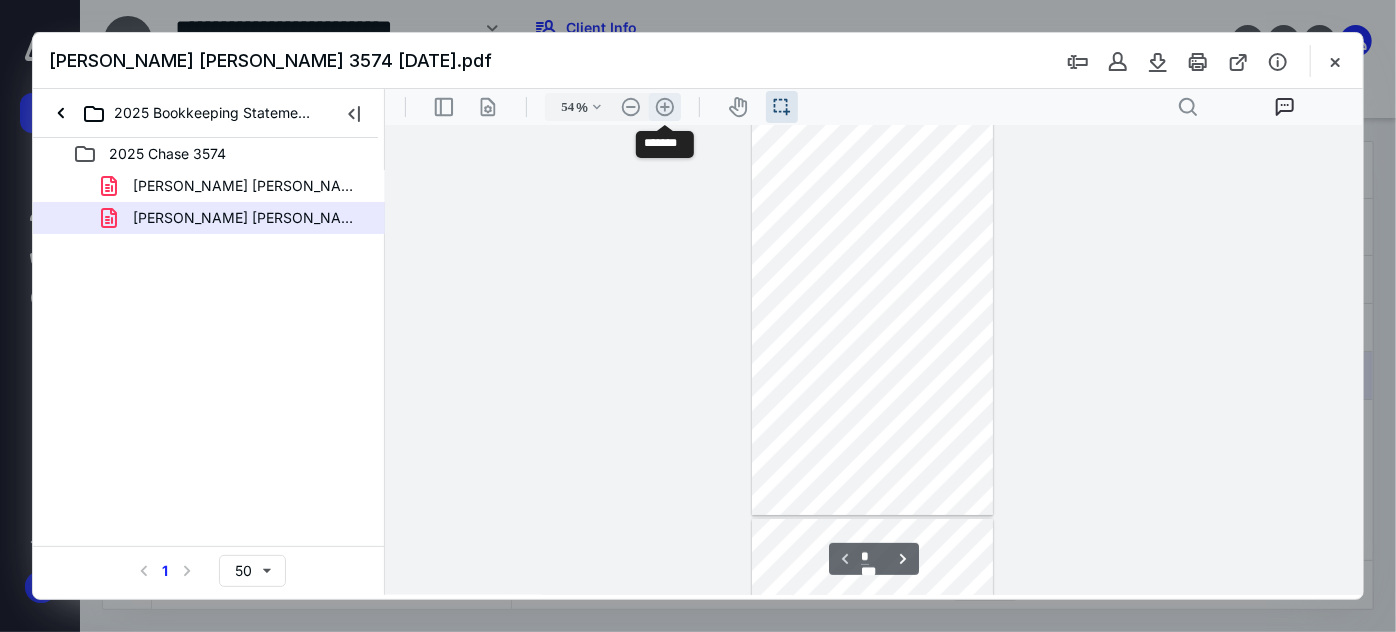 click on ".cls-1{fill:#abb0c4;} icon - header - zoom - in - line" at bounding box center [664, 106] 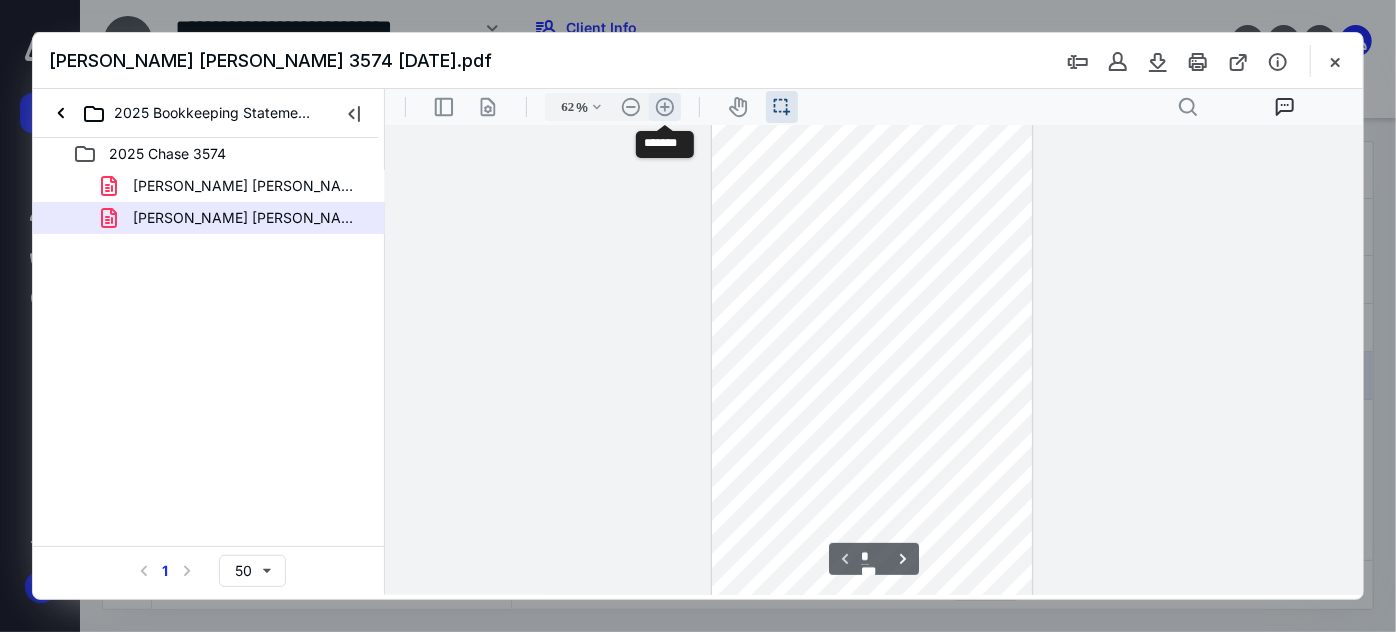 click on ".cls-1{fill:#abb0c4;} icon - header - zoom - in - line" at bounding box center [664, 106] 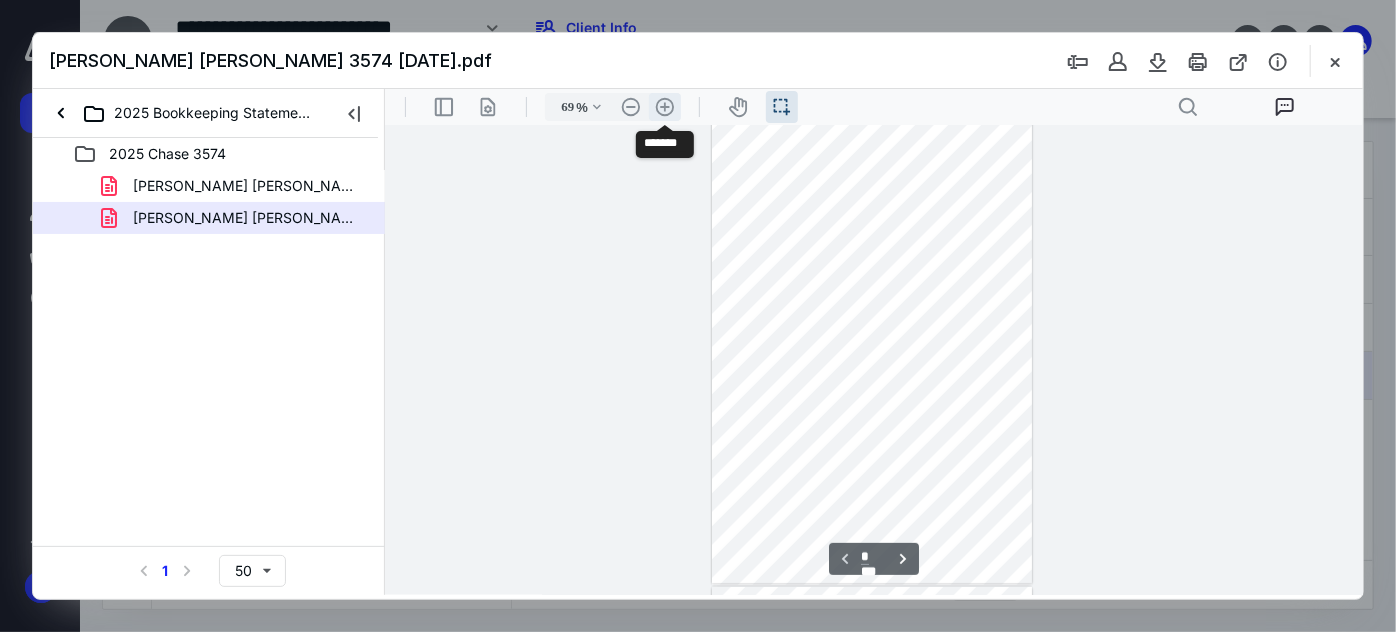 click on ".cls-1{fill:#abb0c4;} icon - header - zoom - in - line" at bounding box center (664, 106) 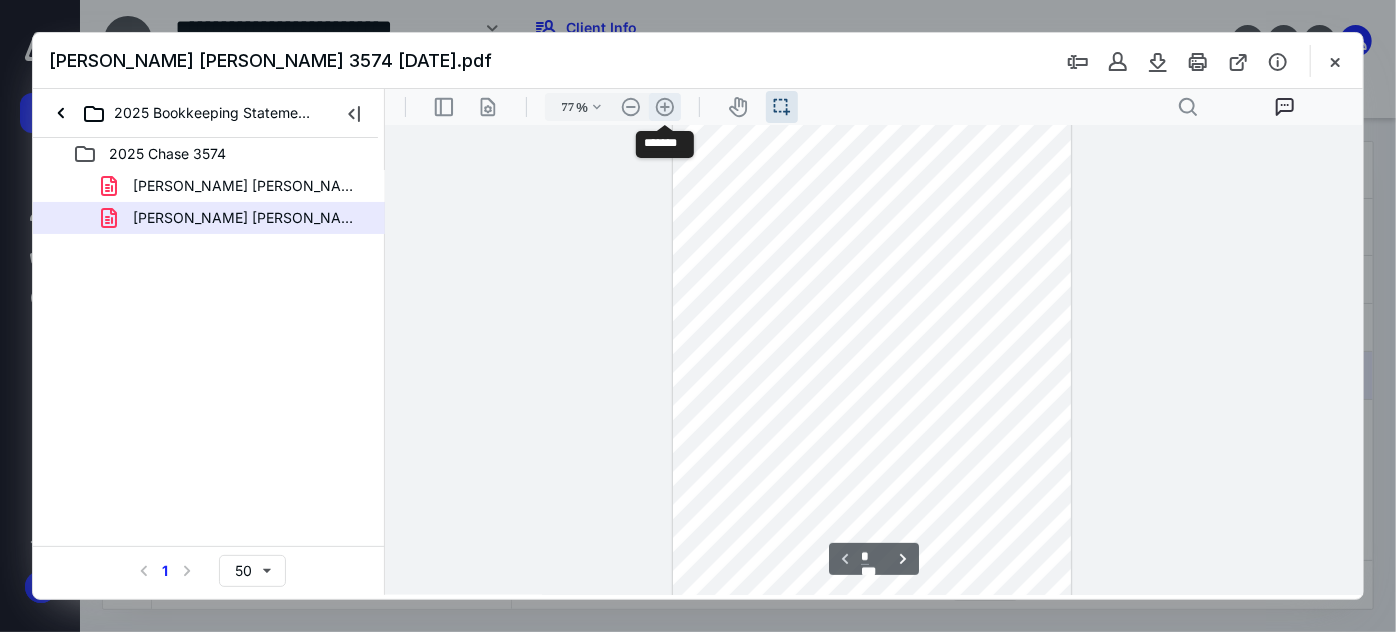 click on ".cls-1{fill:#abb0c4;} icon - header - zoom - in - line" at bounding box center (664, 106) 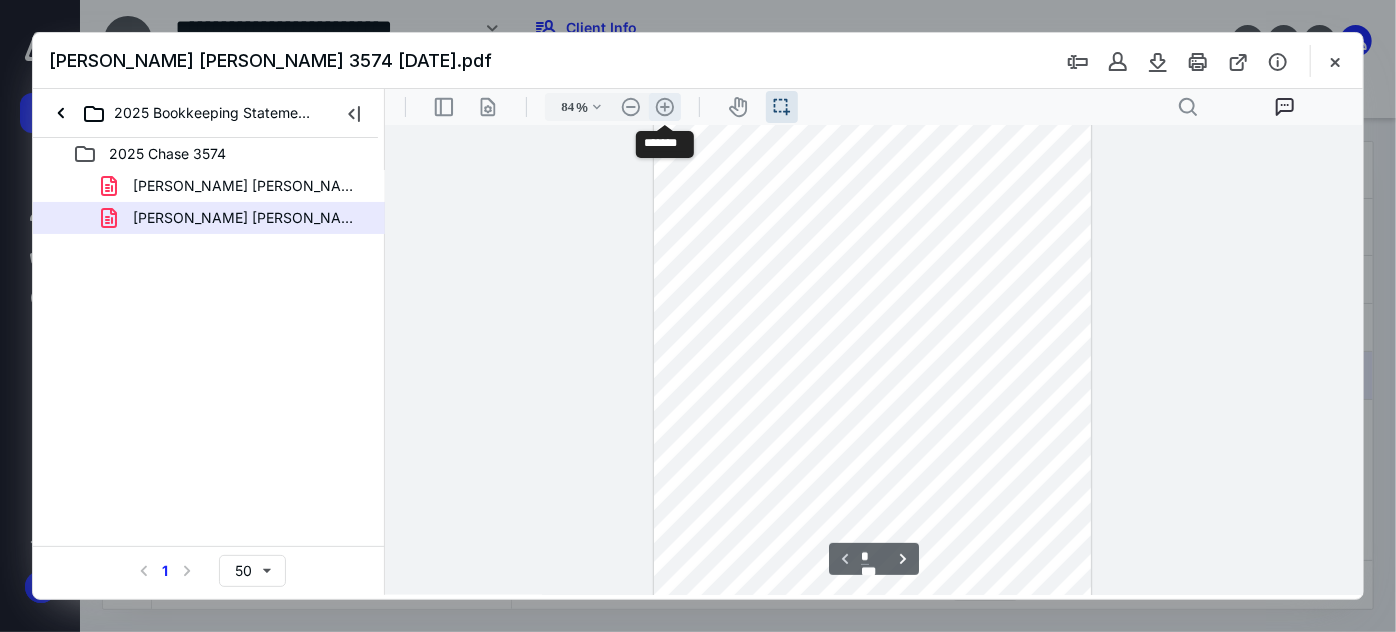 click on ".cls-1{fill:#abb0c4;} icon - header - zoom - in - line" at bounding box center [664, 106] 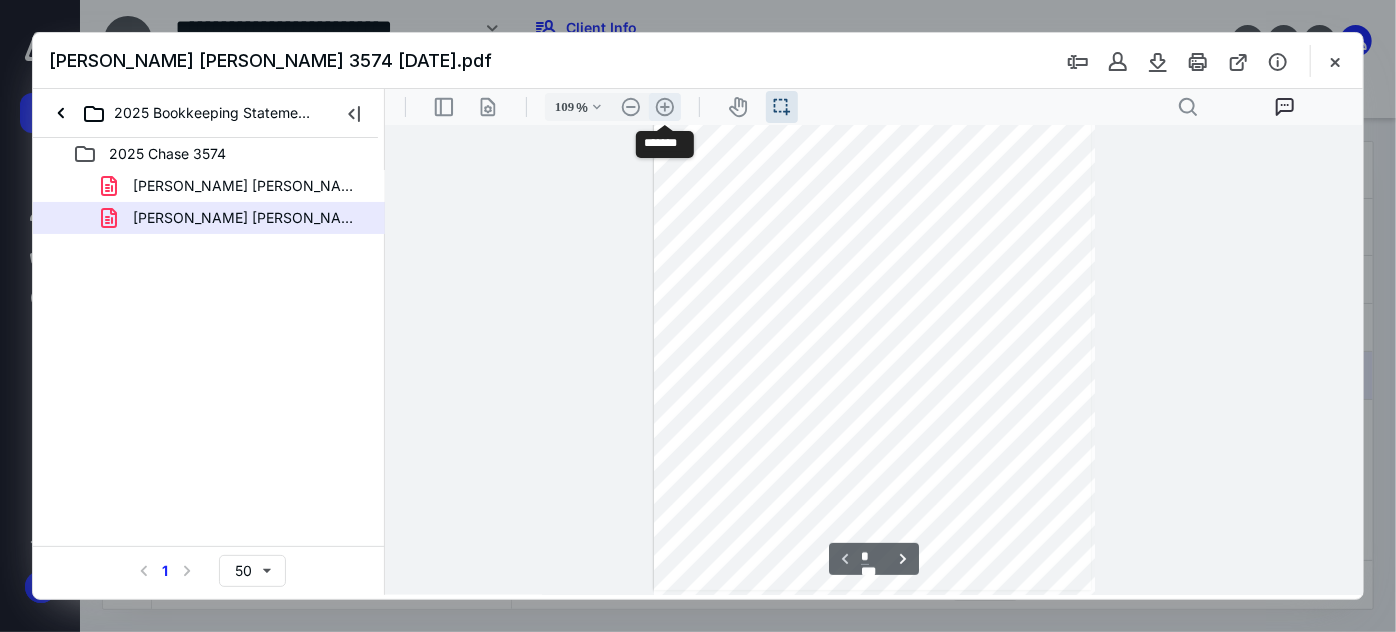 click on ".cls-1{fill:#abb0c4;} icon - header - zoom - in - line" at bounding box center (664, 106) 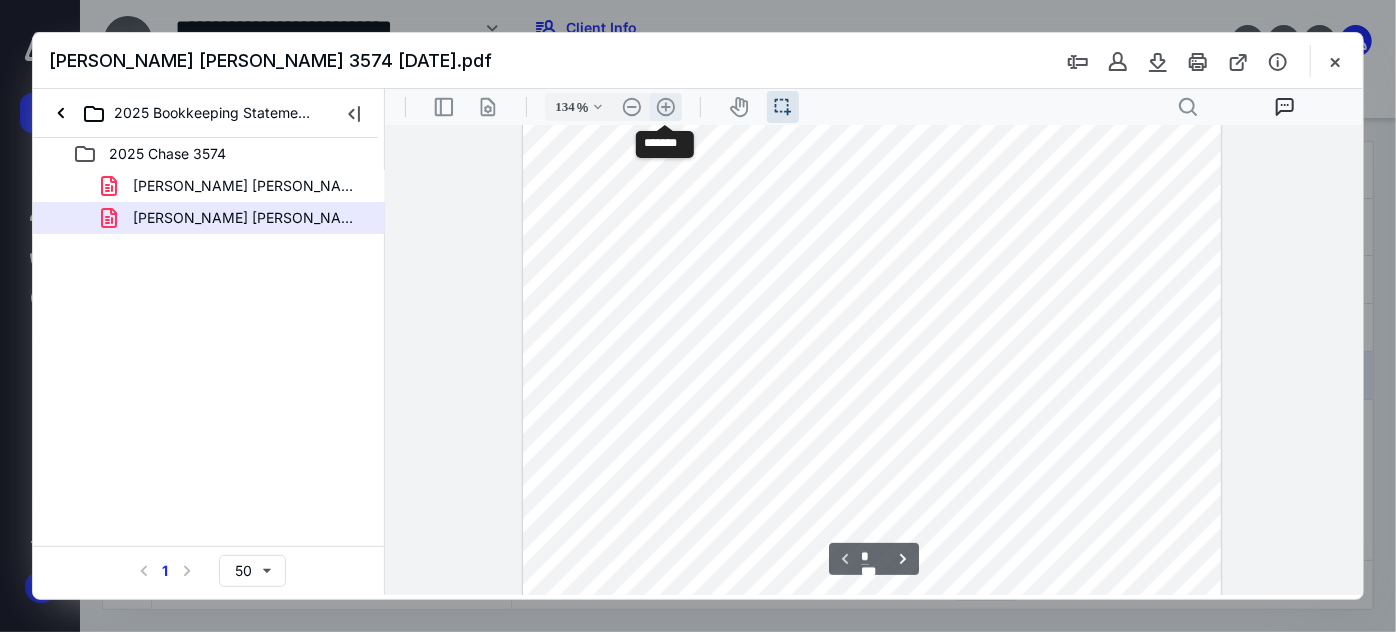 click on ".cls-1{fill:#abb0c4;} icon - header - zoom - in - line" at bounding box center [665, 106] 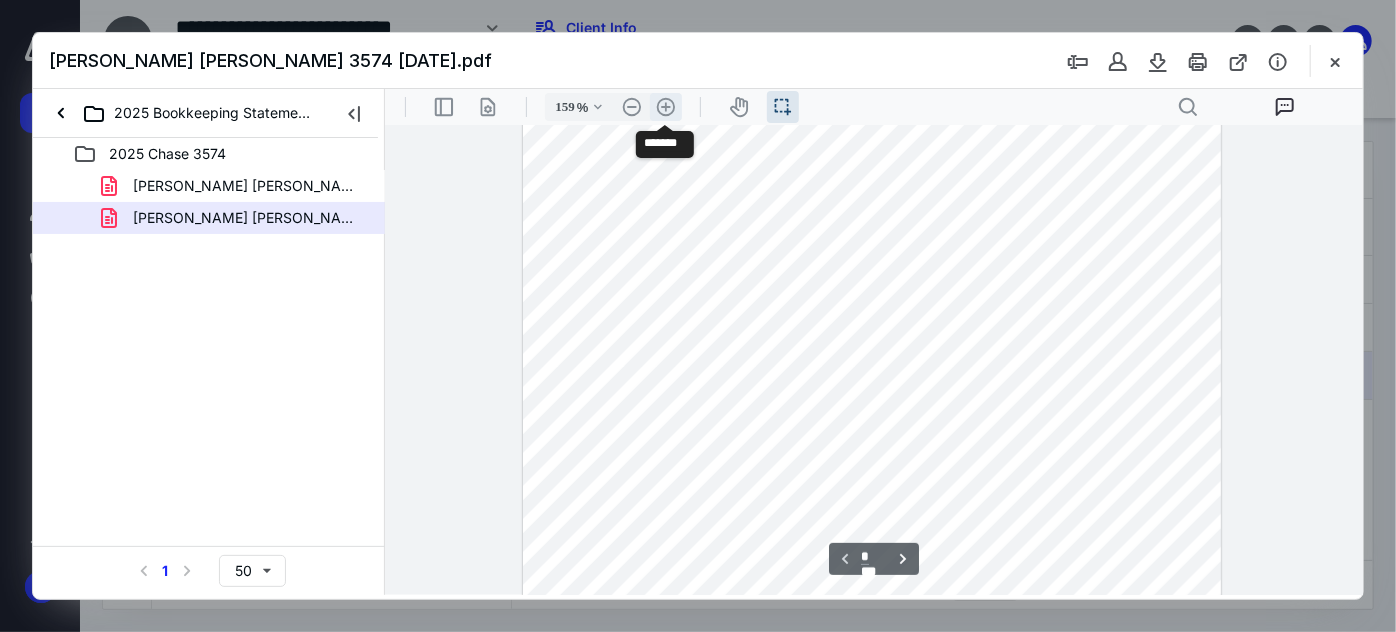 scroll, scrollTop: 659, scrollLeft: 0, axis: vertical 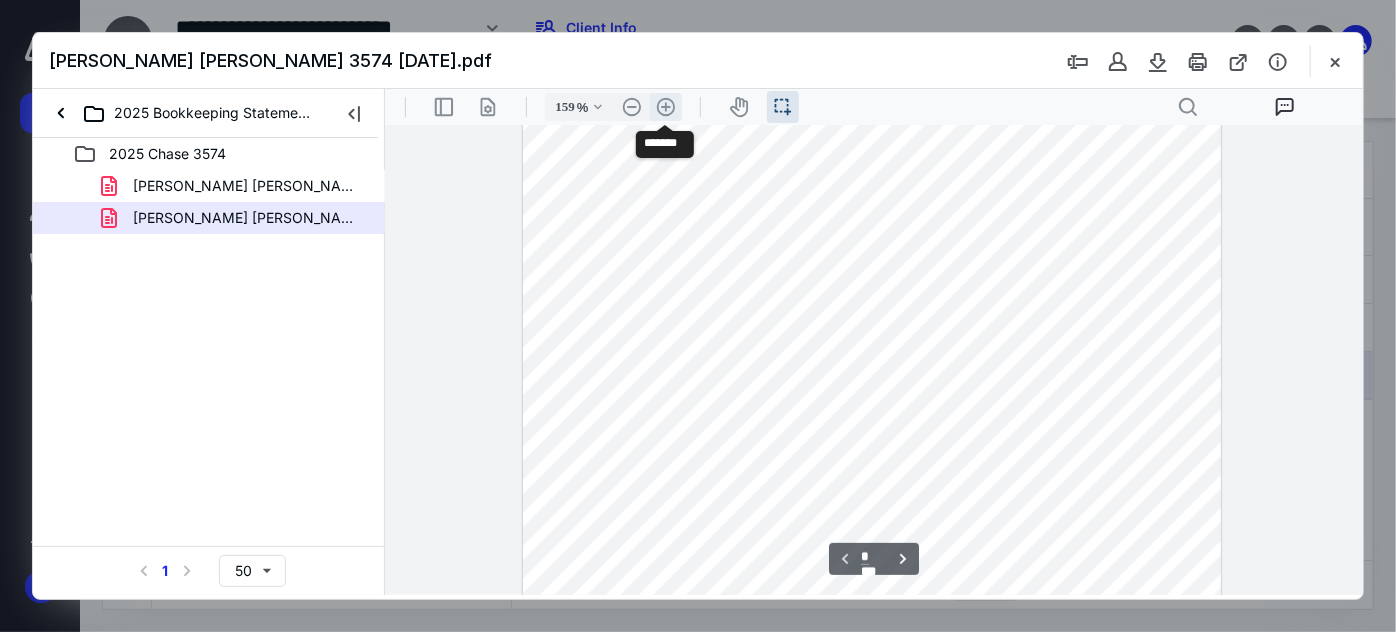 click on ".cls-1{fill:#abb0c4;} icon - header - zoom - in - line" at bounding box center (665, 106) 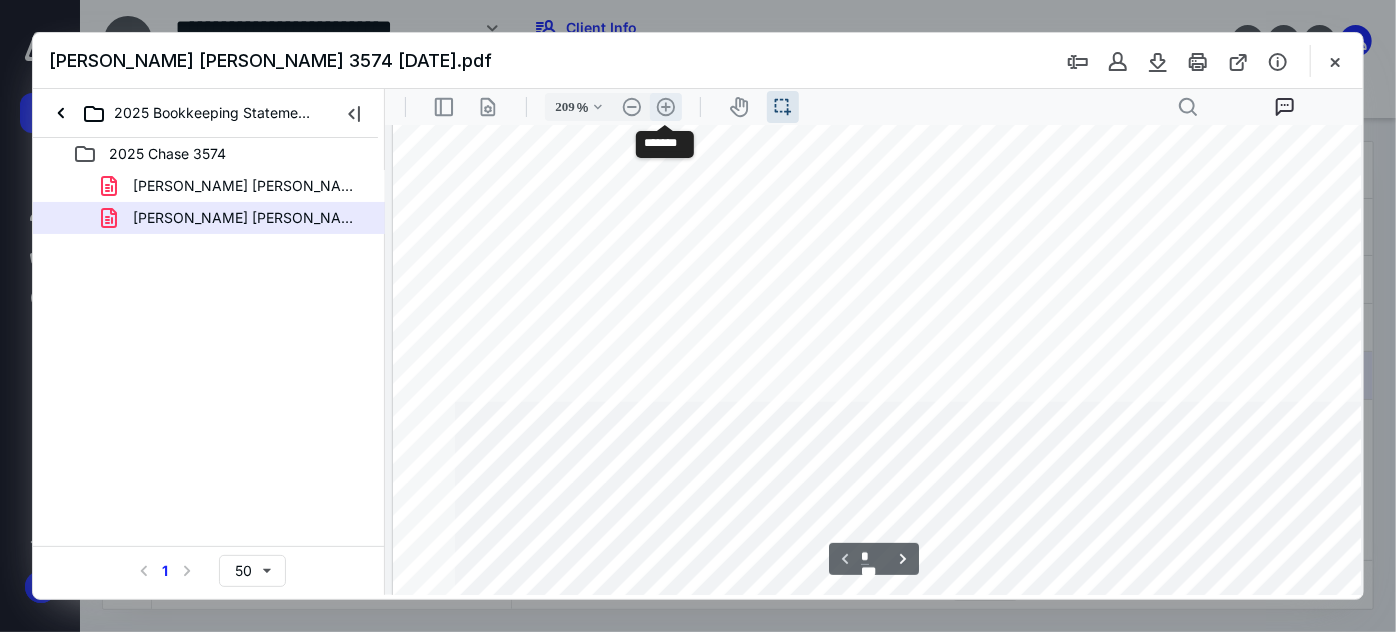 scroll, scrollTop: 936, scrollLeft: 69, axis: both 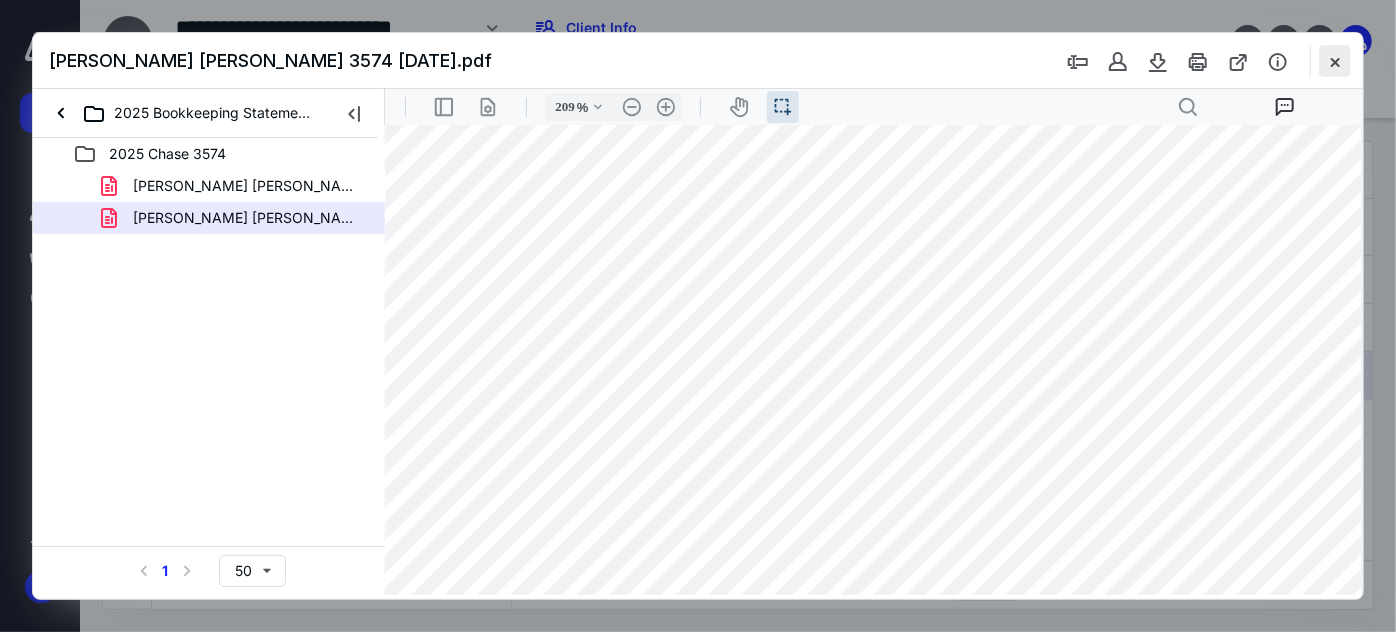 click at bounding box center [1335, 61] 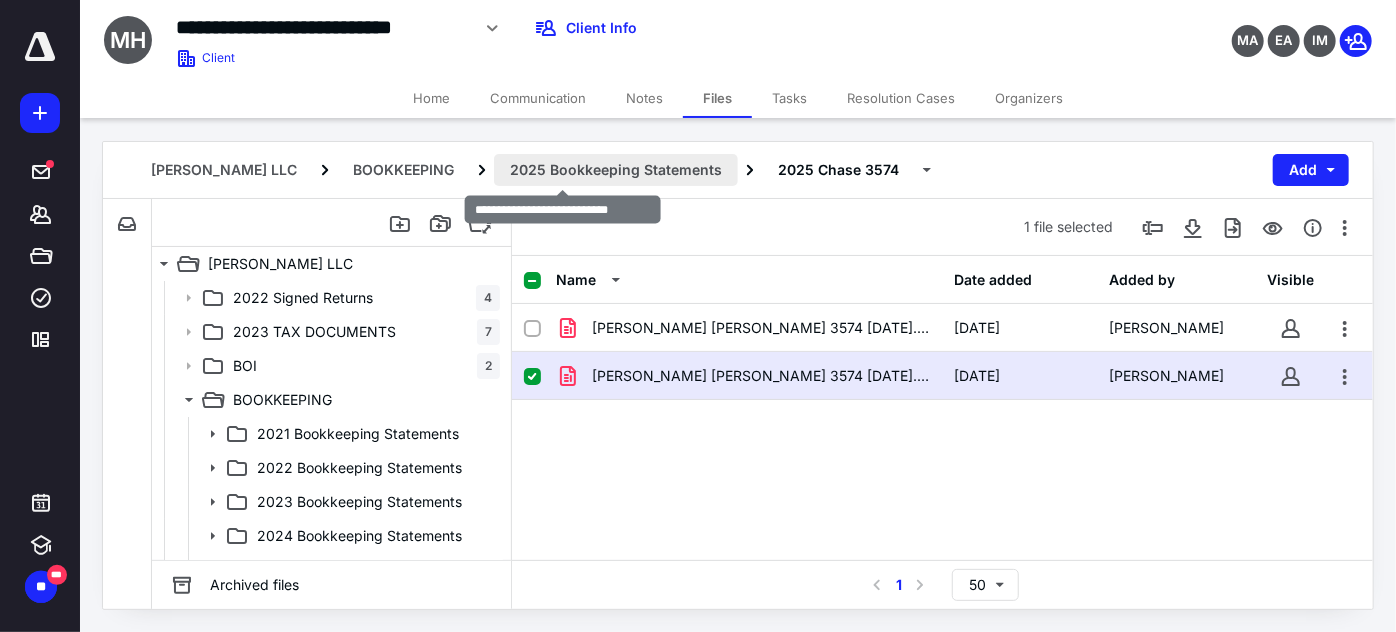 click on "2025 Bookkeeping Statements" at bounding box center [616, 170] 